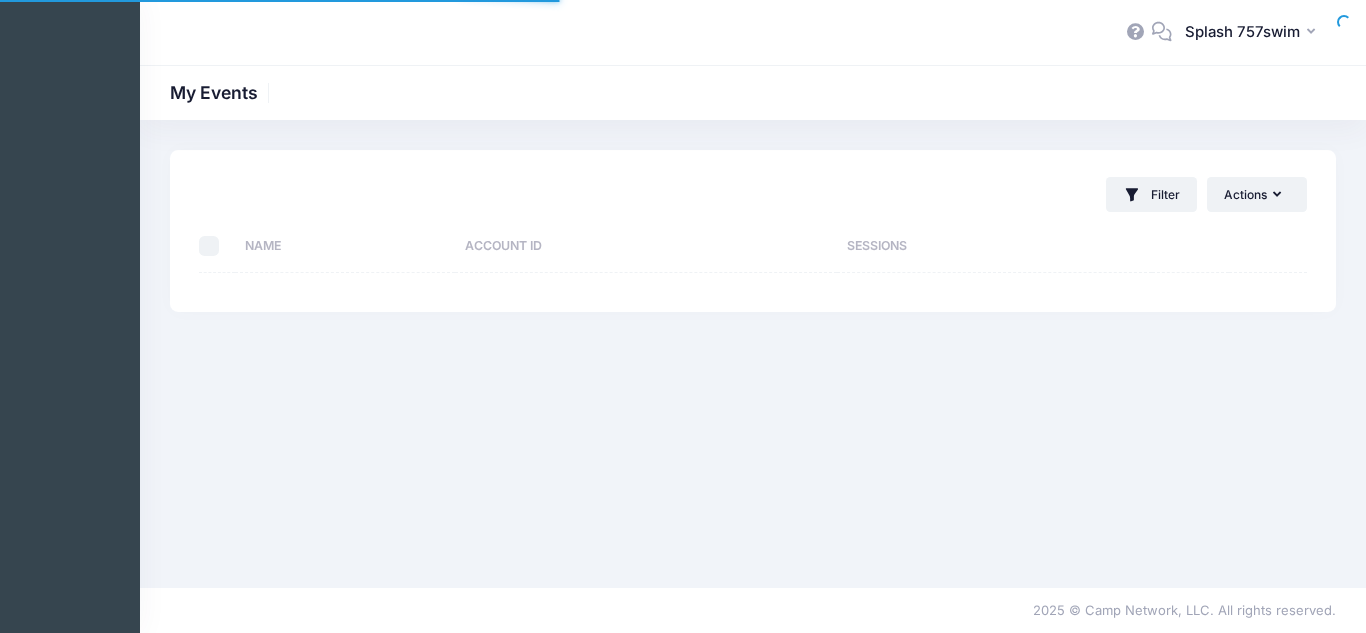 scroll, scrollTop: 0, scrollLeft: 0, axis: both 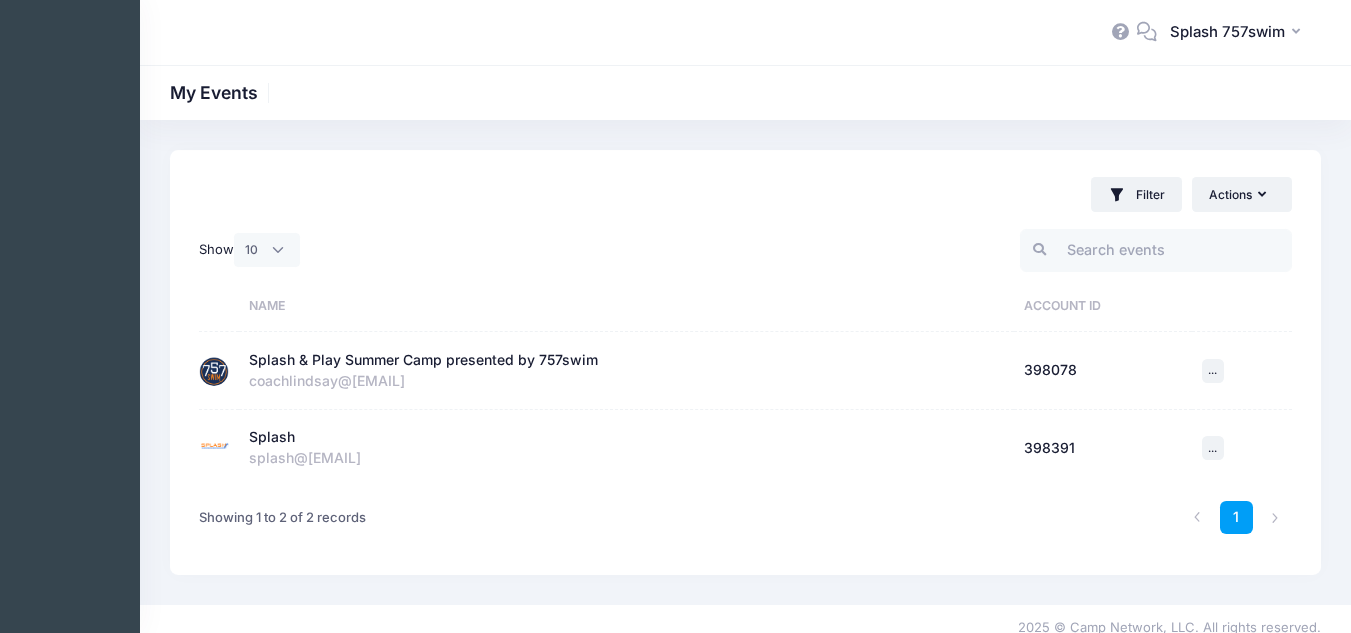 click on "Splash & Play Summer Camp presented by 757swim" at bounding box center (423, 360) 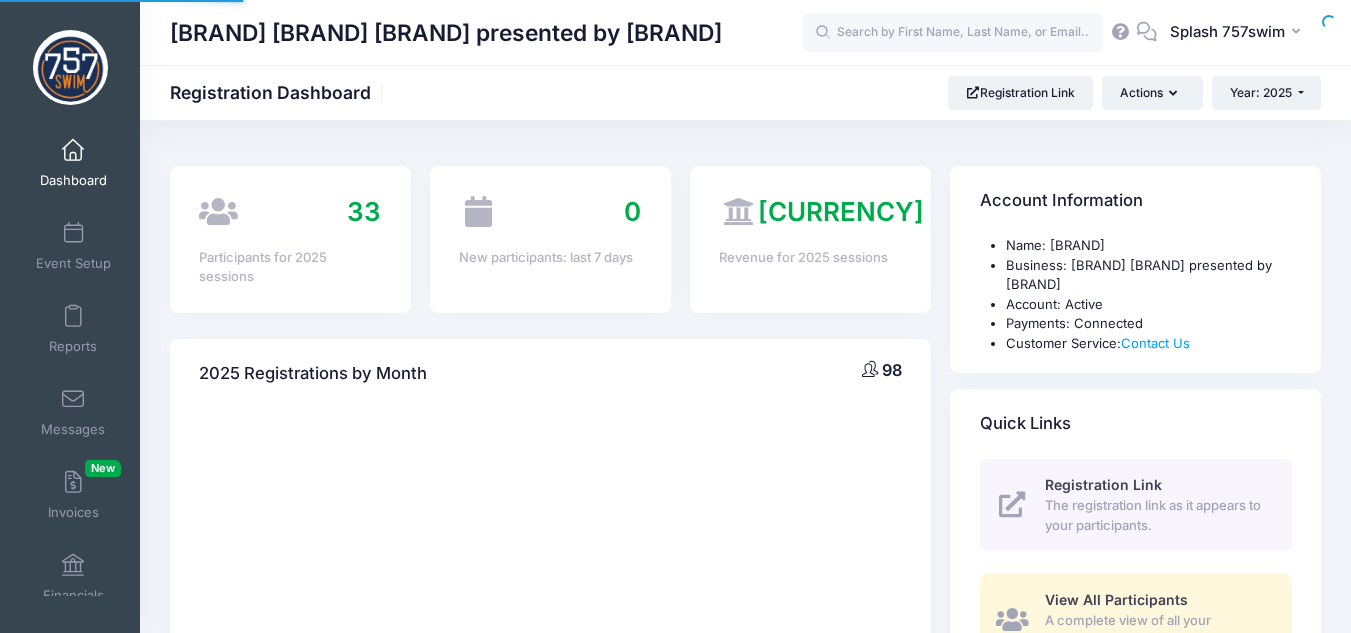 scroll, scrollTop: 0, scrollLeft: 0, axis: both 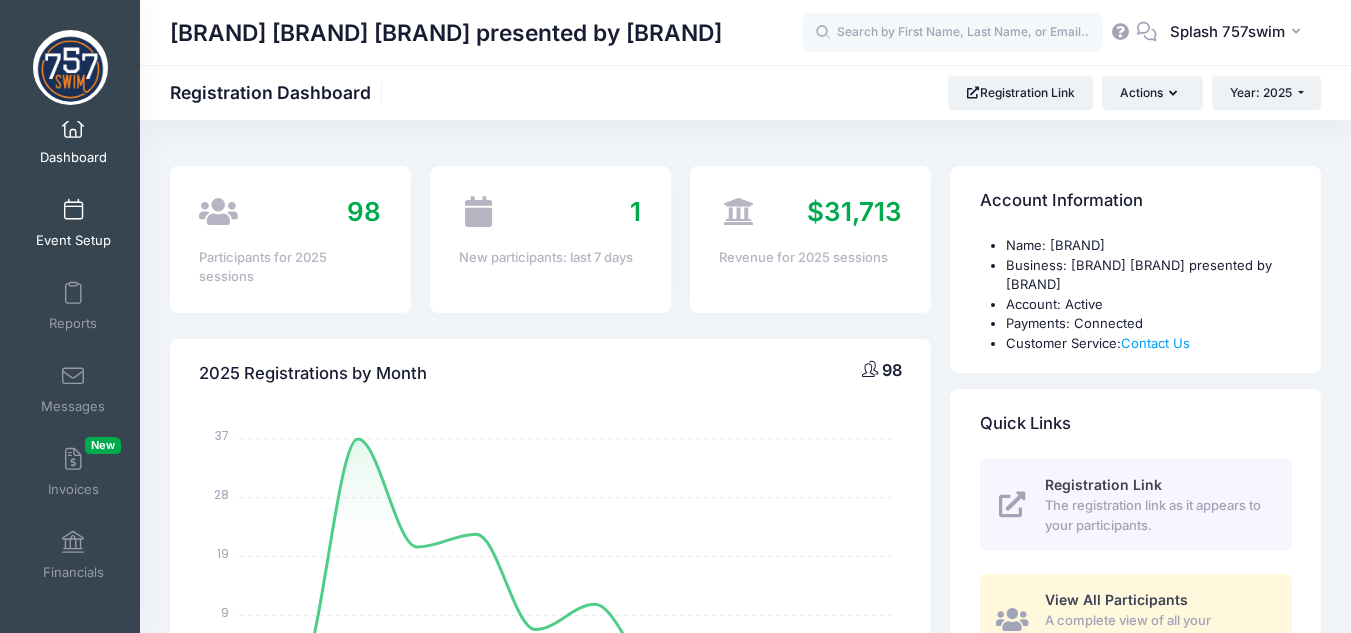 click on "Event Setup" at bounding box center (73, 223) 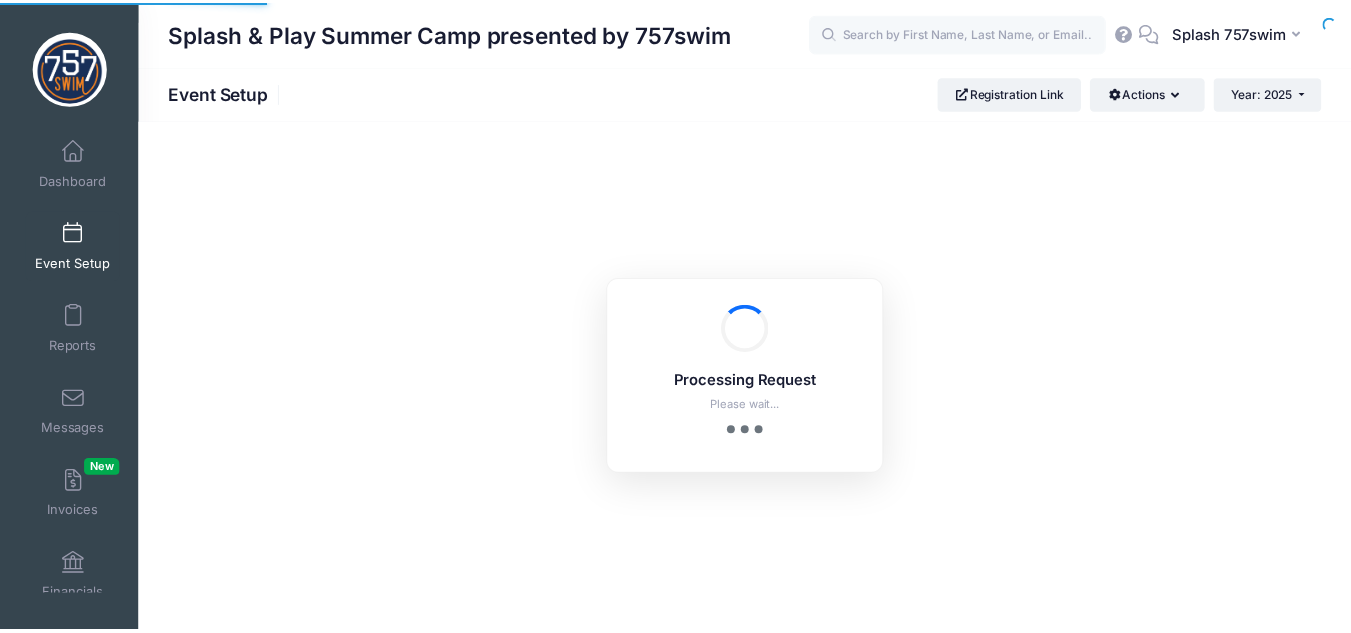 scroll, scrollTop: 0, scrollLeft: 0, axis: both 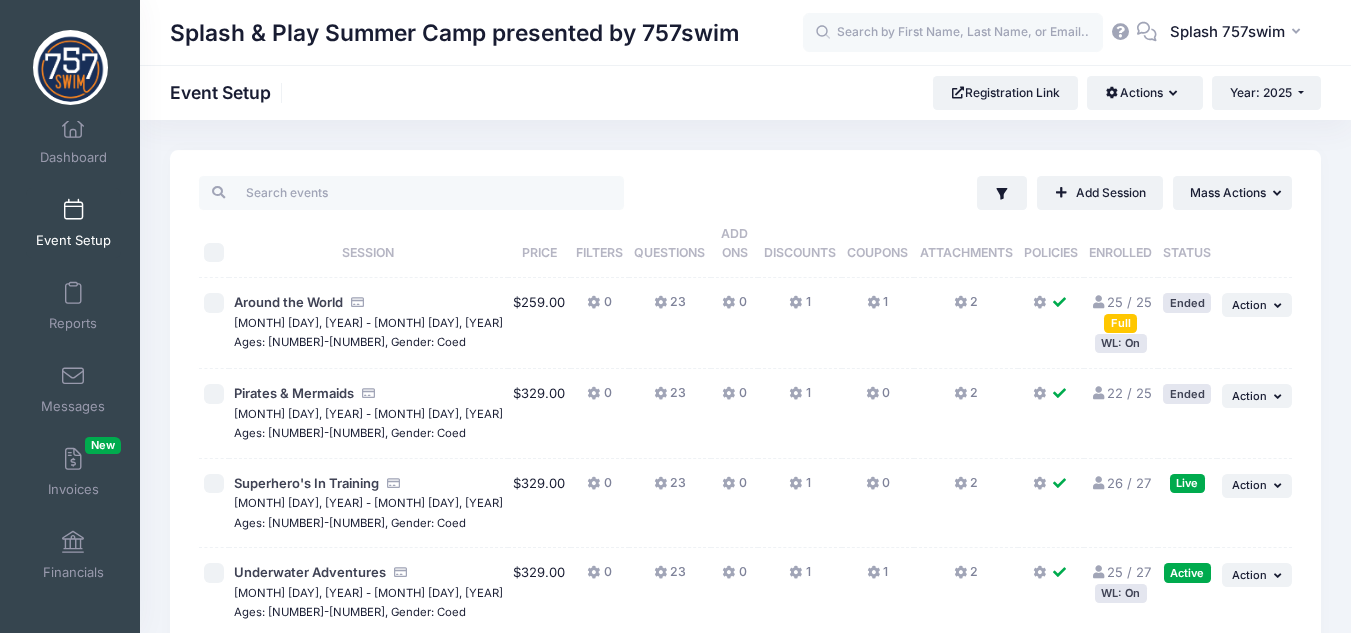 click on "25             / 27
Full" at bounding box center (1121, 572) 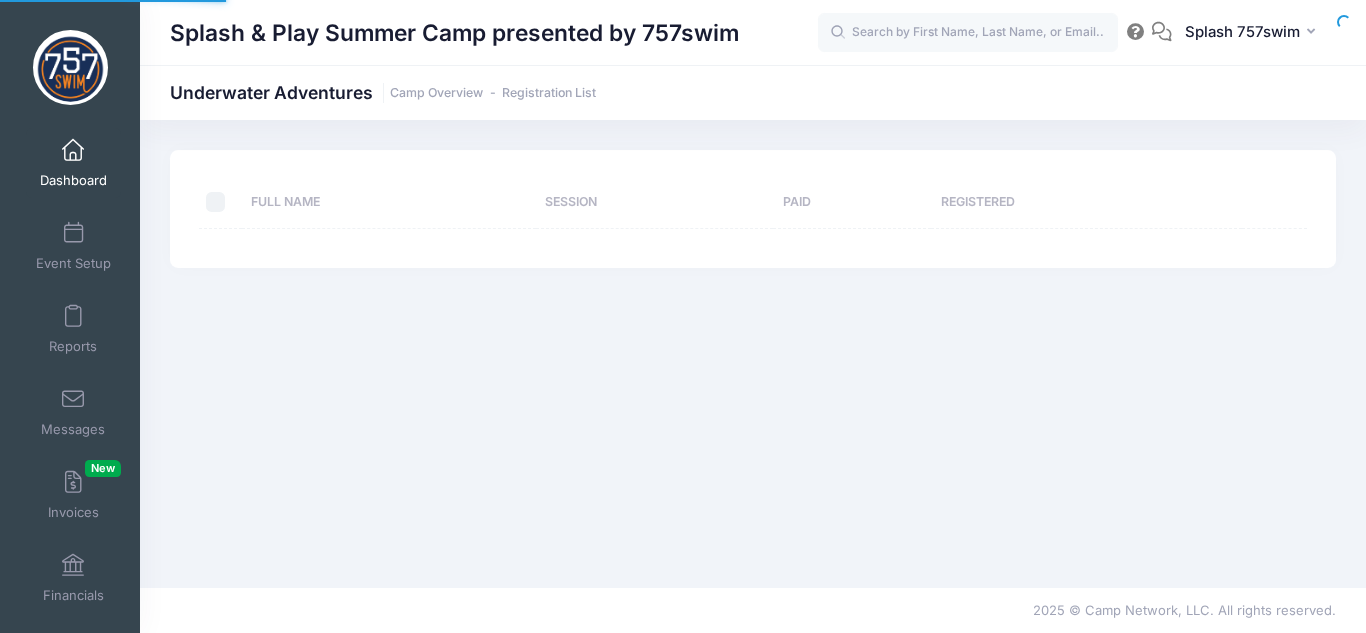 scroll, scrollTop: 0, scrollLeft: 0, axis: both 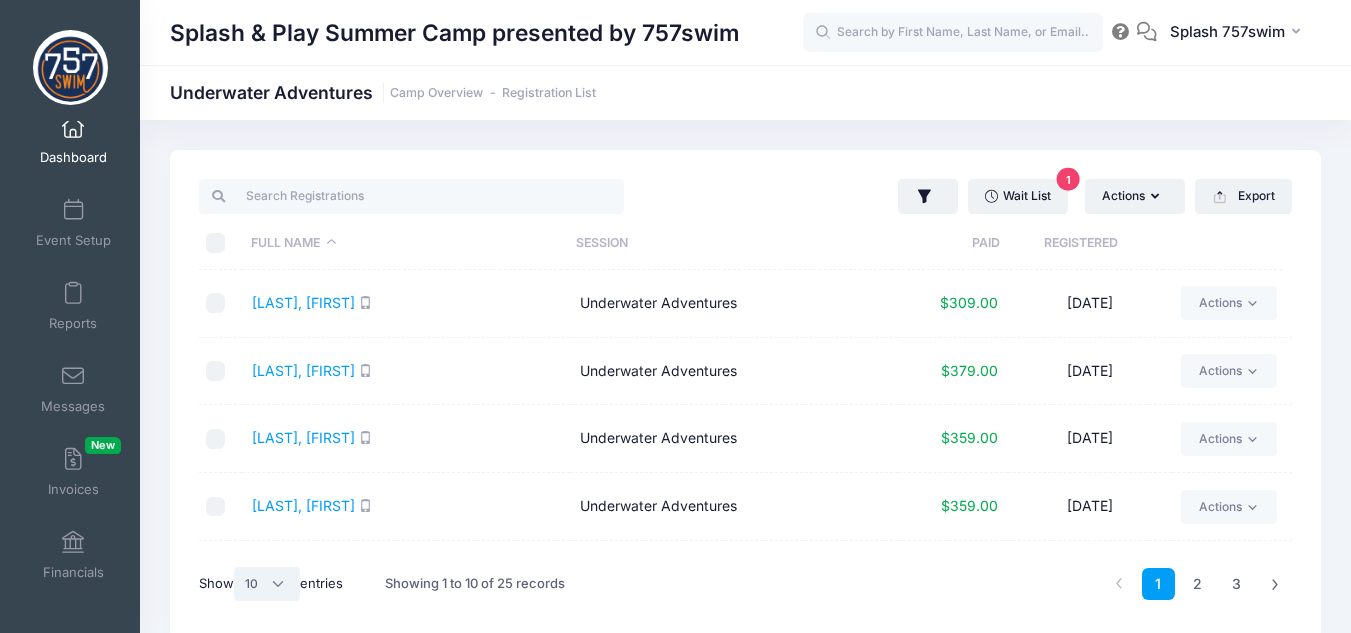 click on "All 10 25 50" at bounding box center (267, 584) 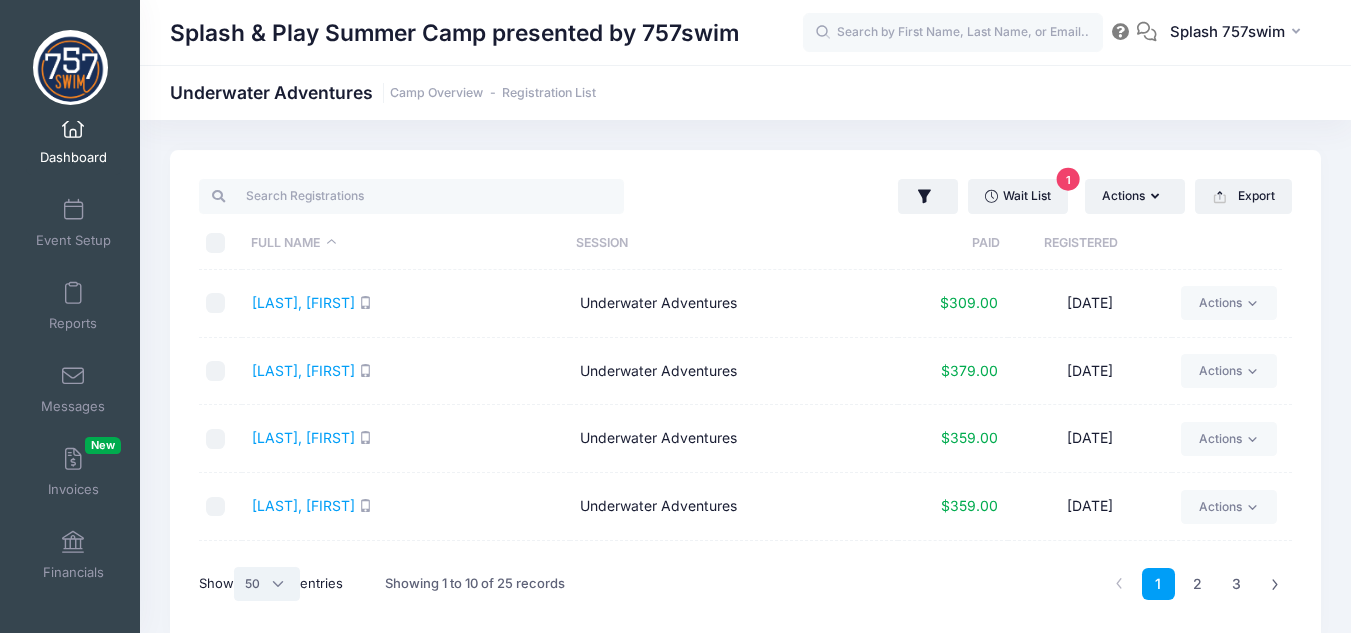 click on "All 10 25 50" at bounding box center [267, 584] 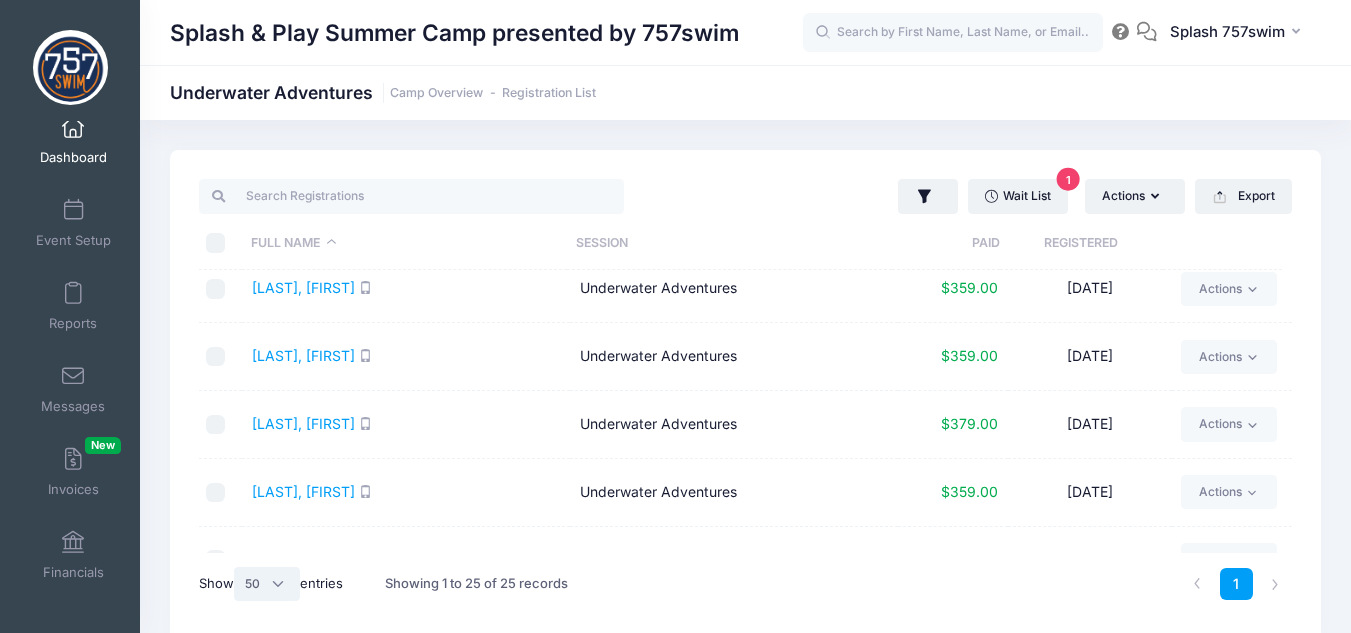 scroll, scrollTop: 1012, scrollLeft: 0, axis: vertical 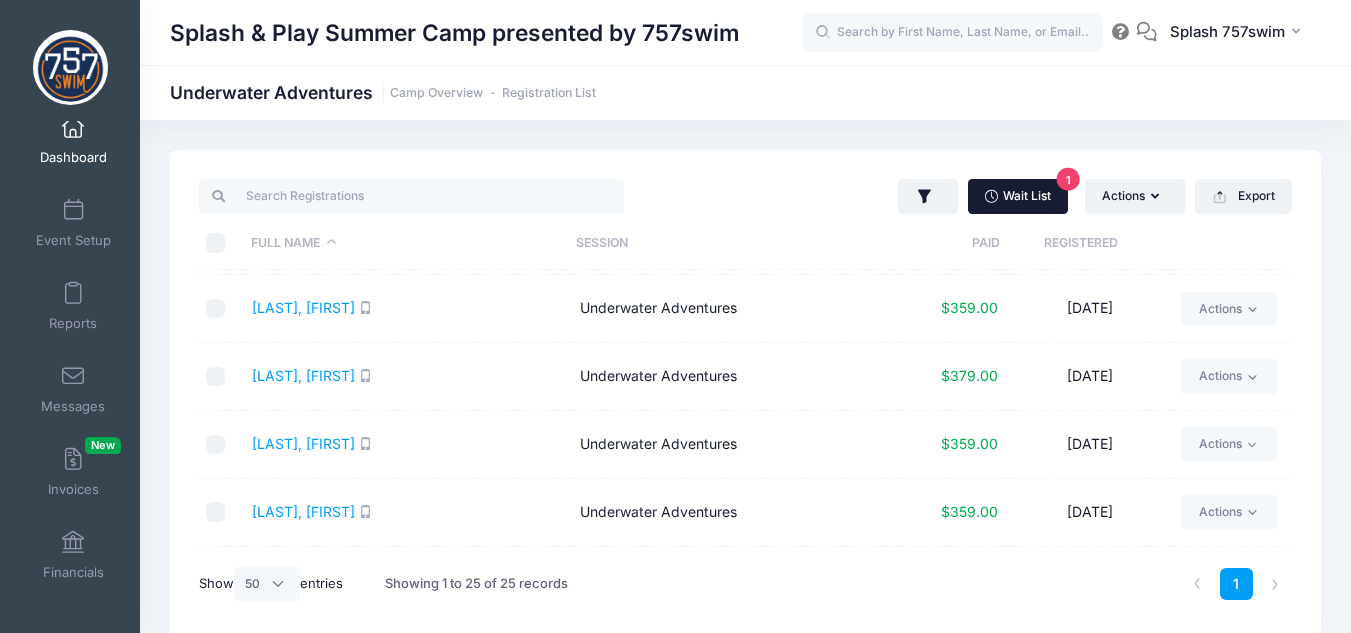 click on "Wait List
1" at bounding box center (1018, 196) 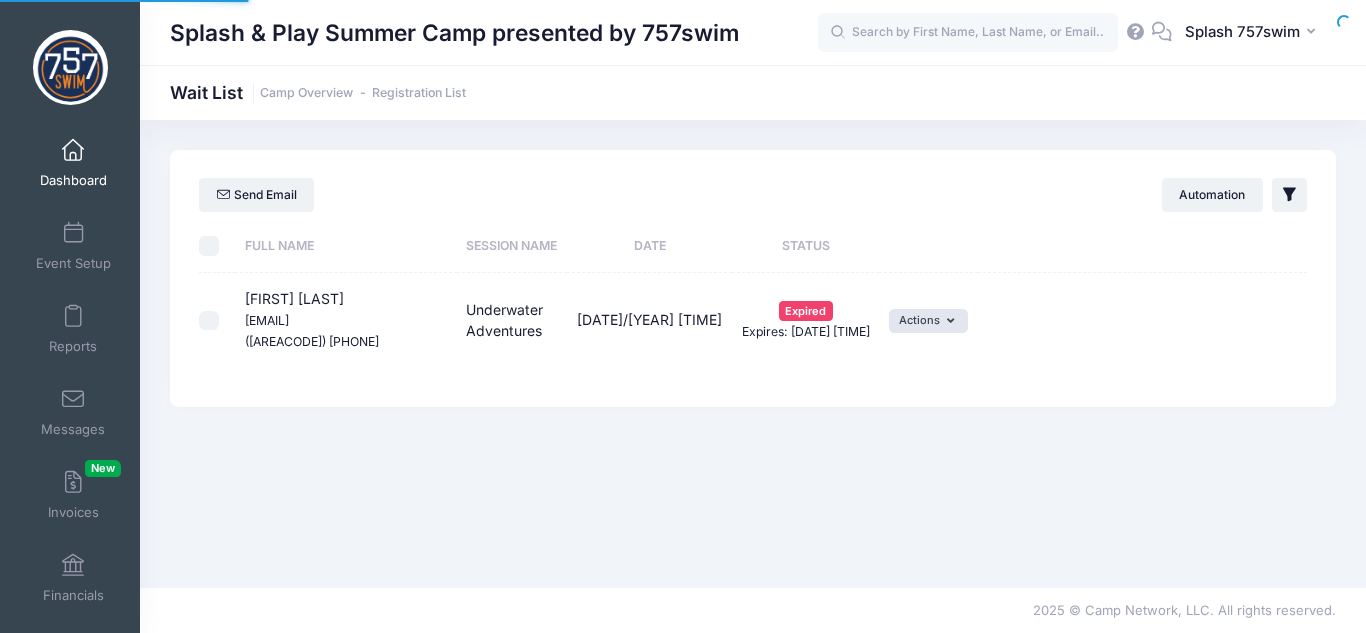 scroll, scrollTop: 0, scrollLeft: 0, axis: both 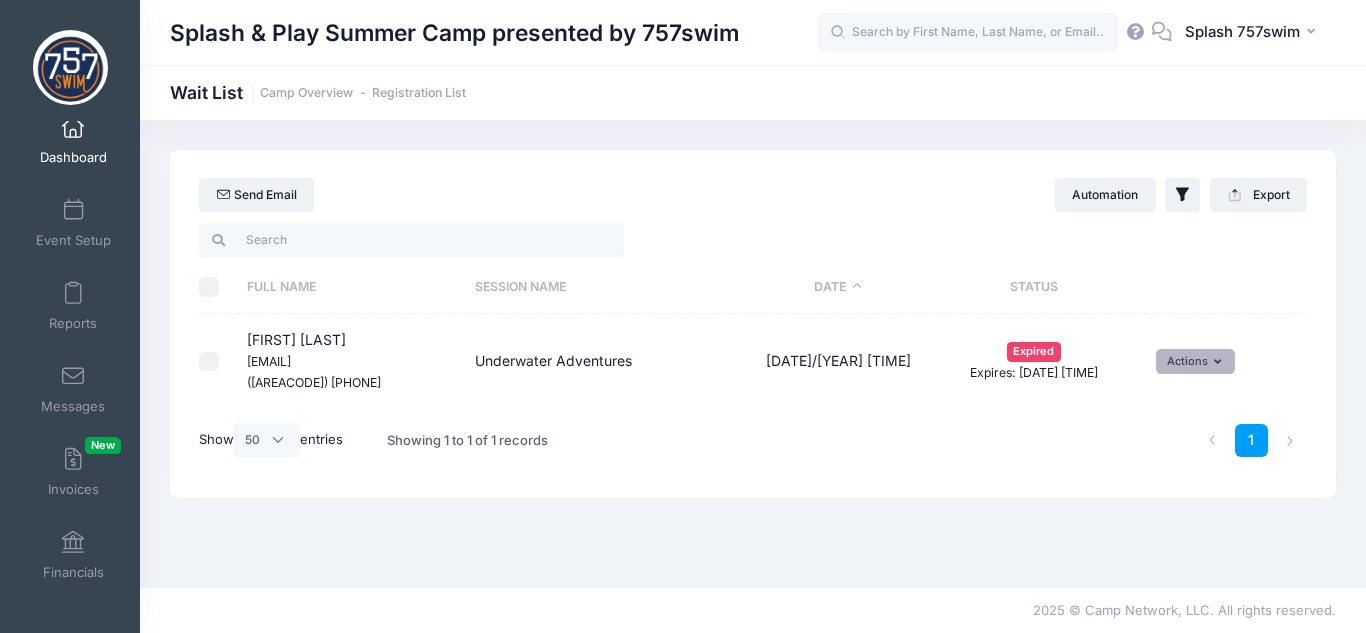 click on "Actions" at bounding box center [1195, 361] 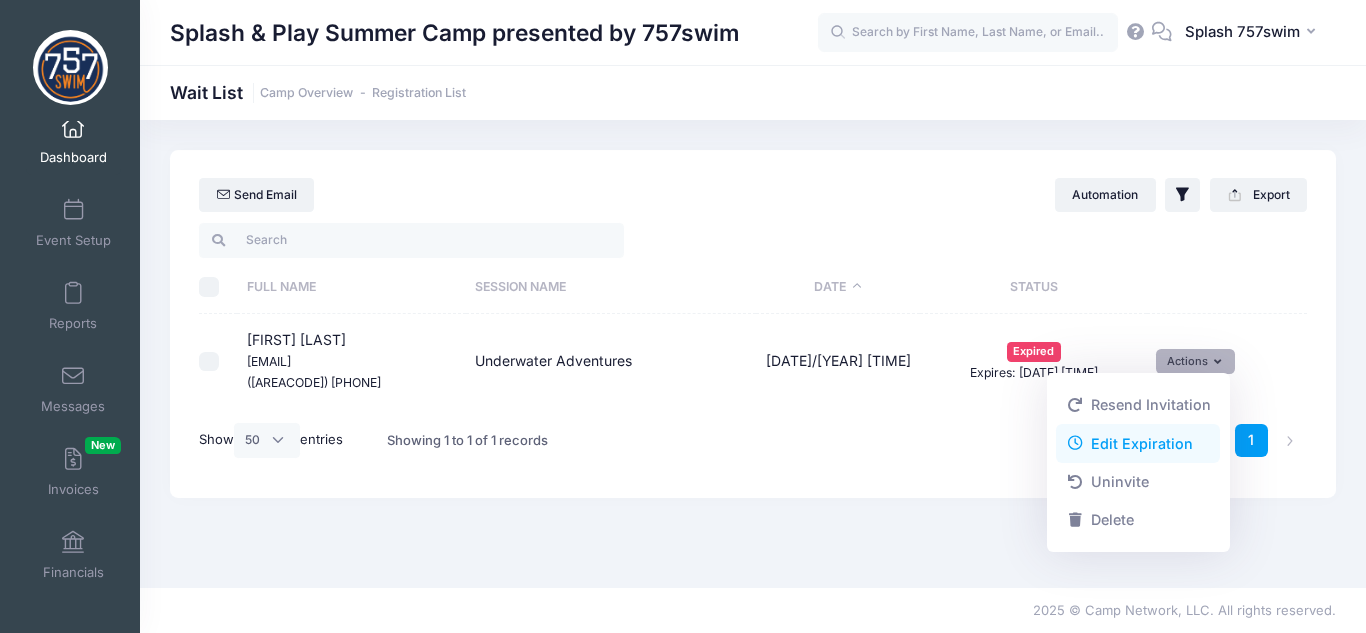 click on "Edit Expiration" at bounding box center [1138, 443] 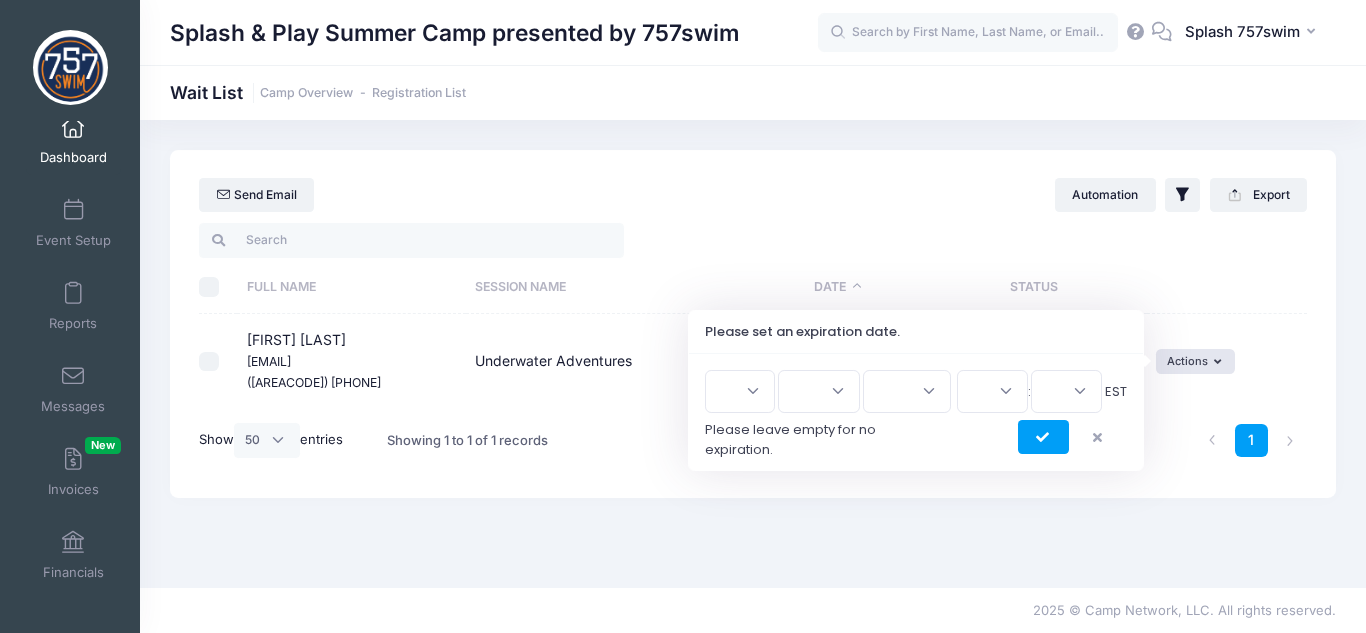 click on "1 2 3 4 5 6 7 8 9 10 11 12 13 14 15 16 17 18 19 20 21 22 23 24 25 26 27 28 29 30 31" at bounding box center [740, 391] 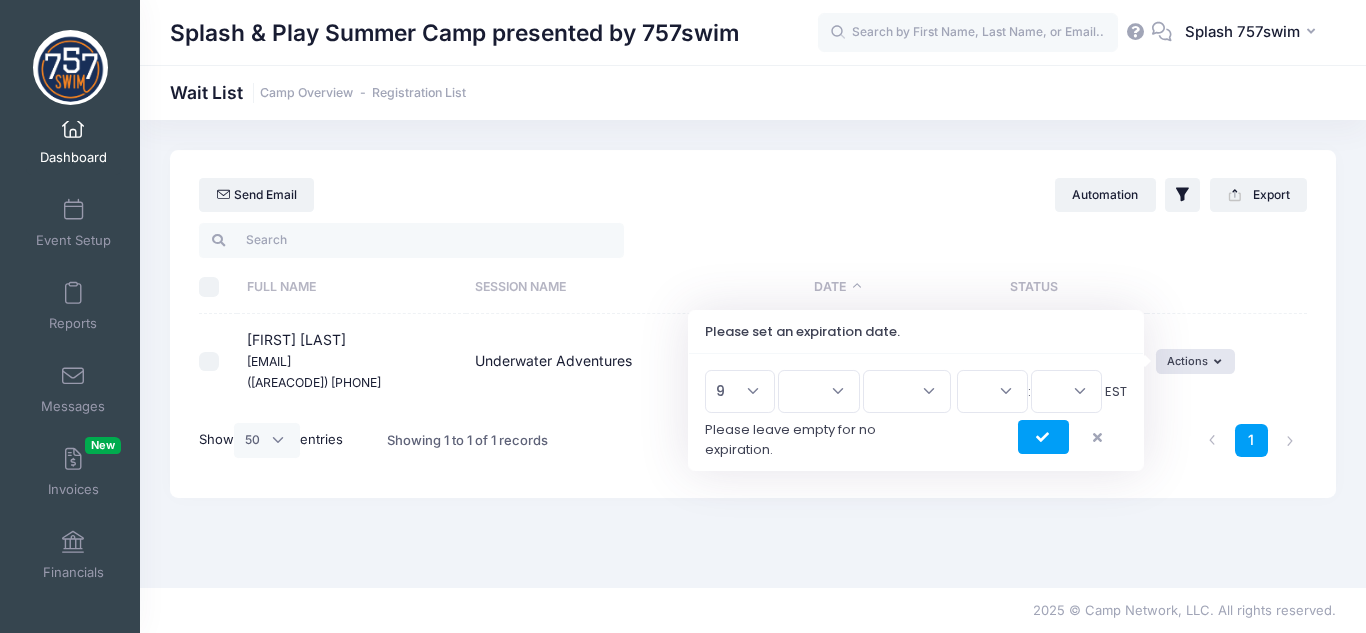 click on "1 2 3 4 5 6 7 8 9 10 11 12 13 14 15 16 17 18 19 20 21 22 23 24 25 26 27 28 29 30 31" at bounding box center (740, 391) 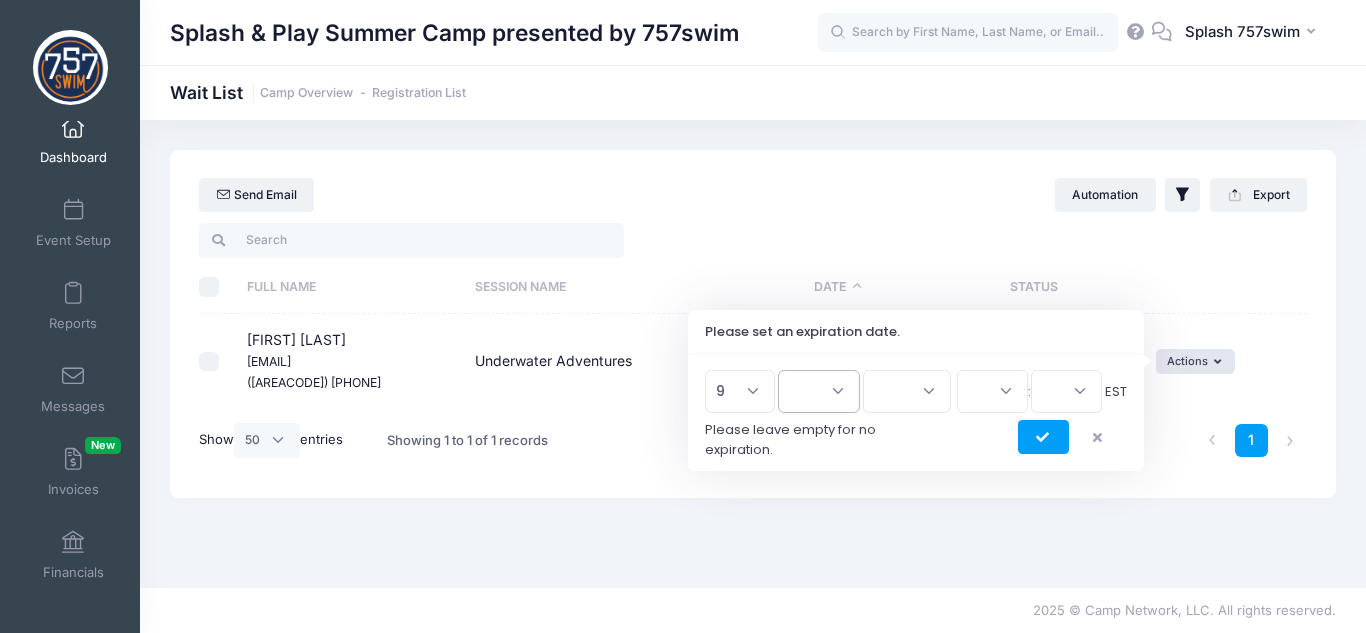 click on "Jan Feb Mar Apr May Jun Jul Aug Sep Oct Nov Dec" at bounding box center [819, 391] 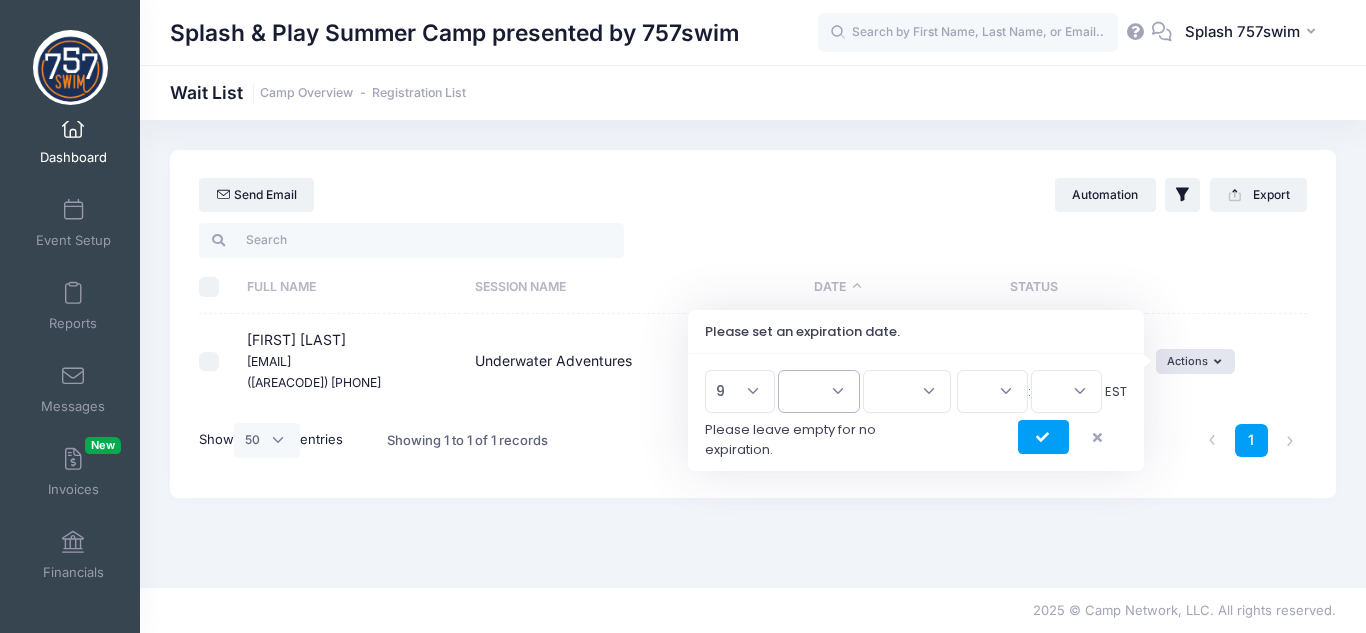 select on "7" 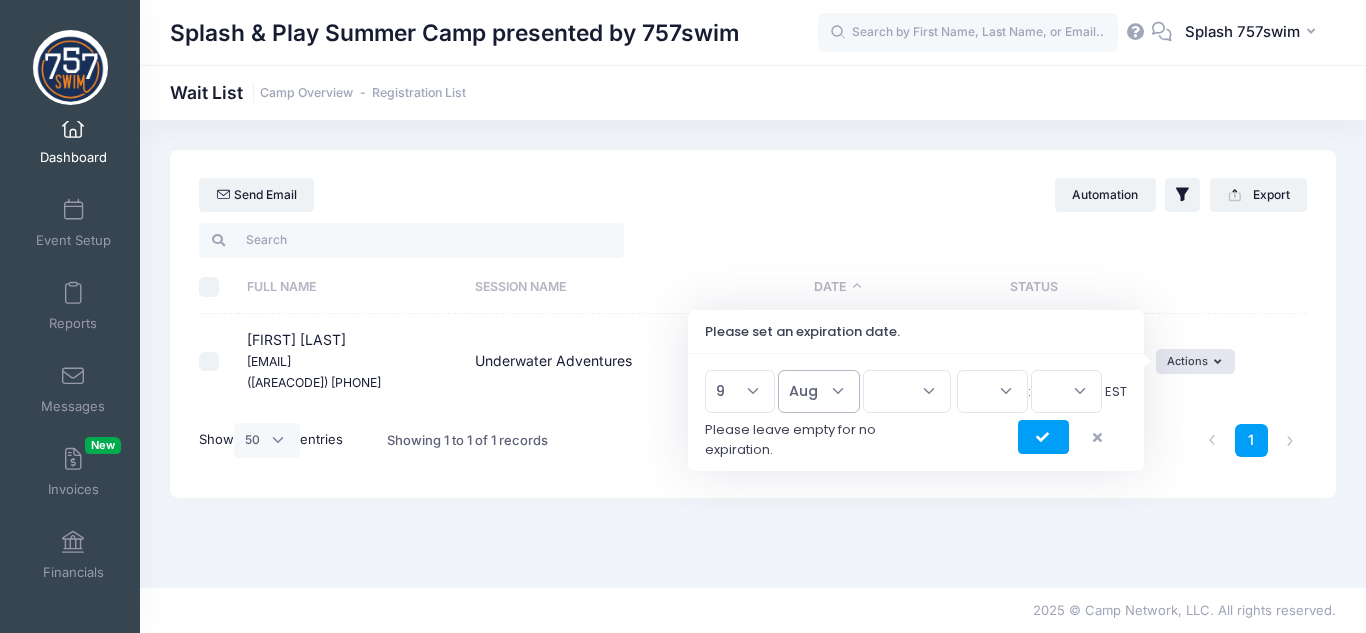 click on "Jan Feb Mar Apr May Jun Jul Aug Sep Oct Nov Dec" at bounding box center (819, 391) 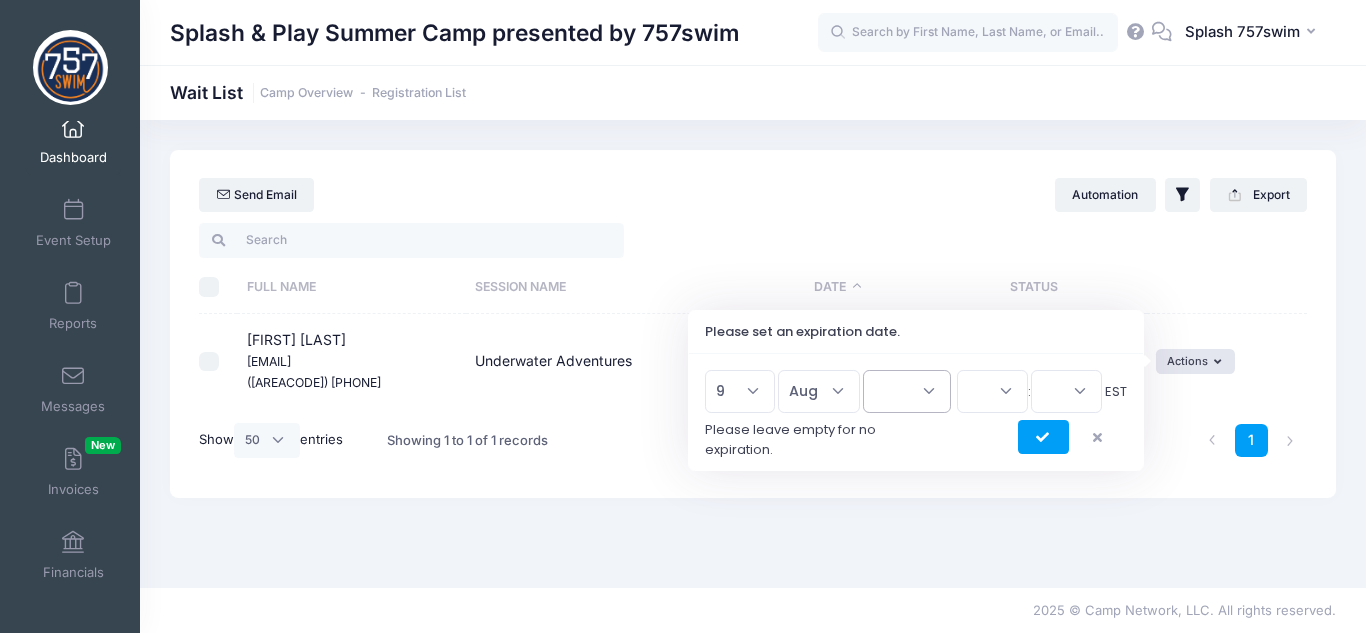 click on "2026 2025" at bounding box center (907, 391) 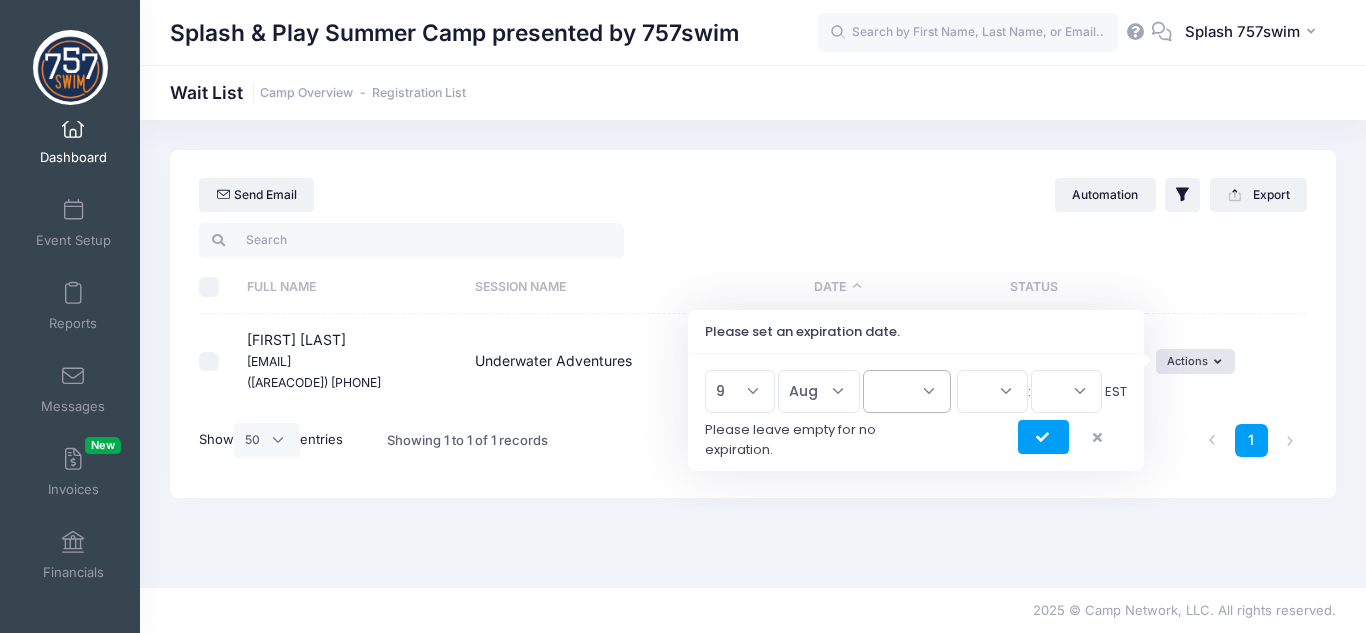 select on "2025" 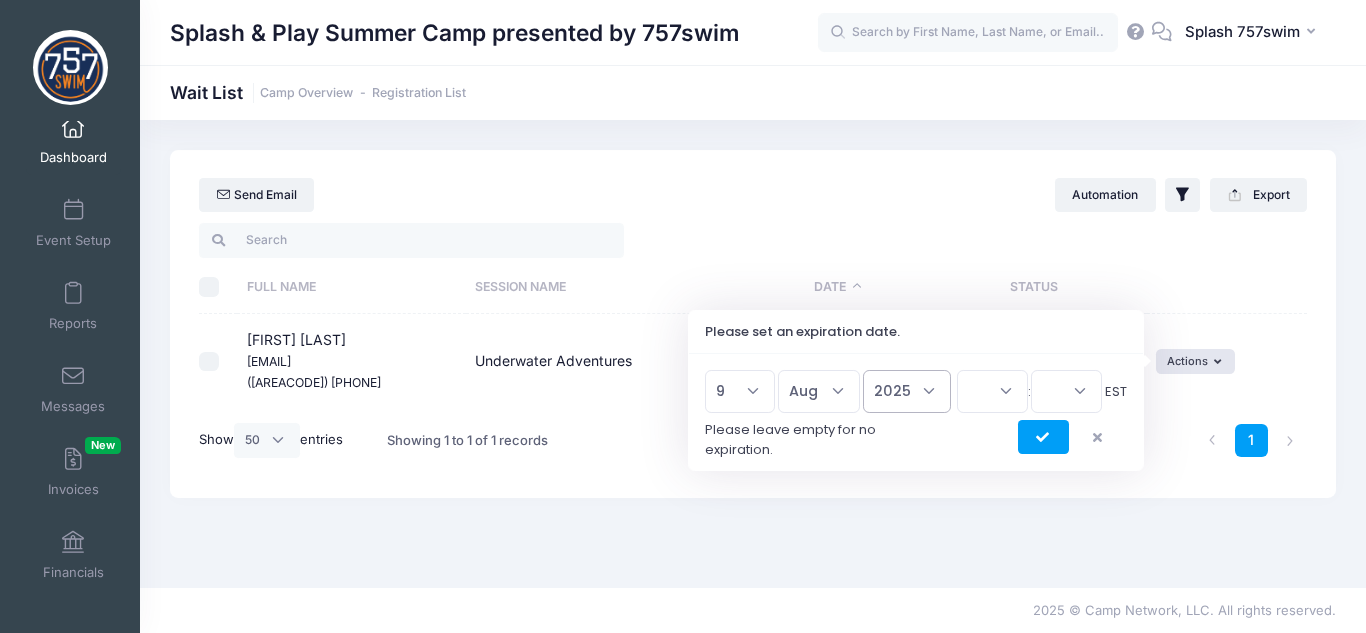 click on "2026 2025" at bounding box center [907, 391] 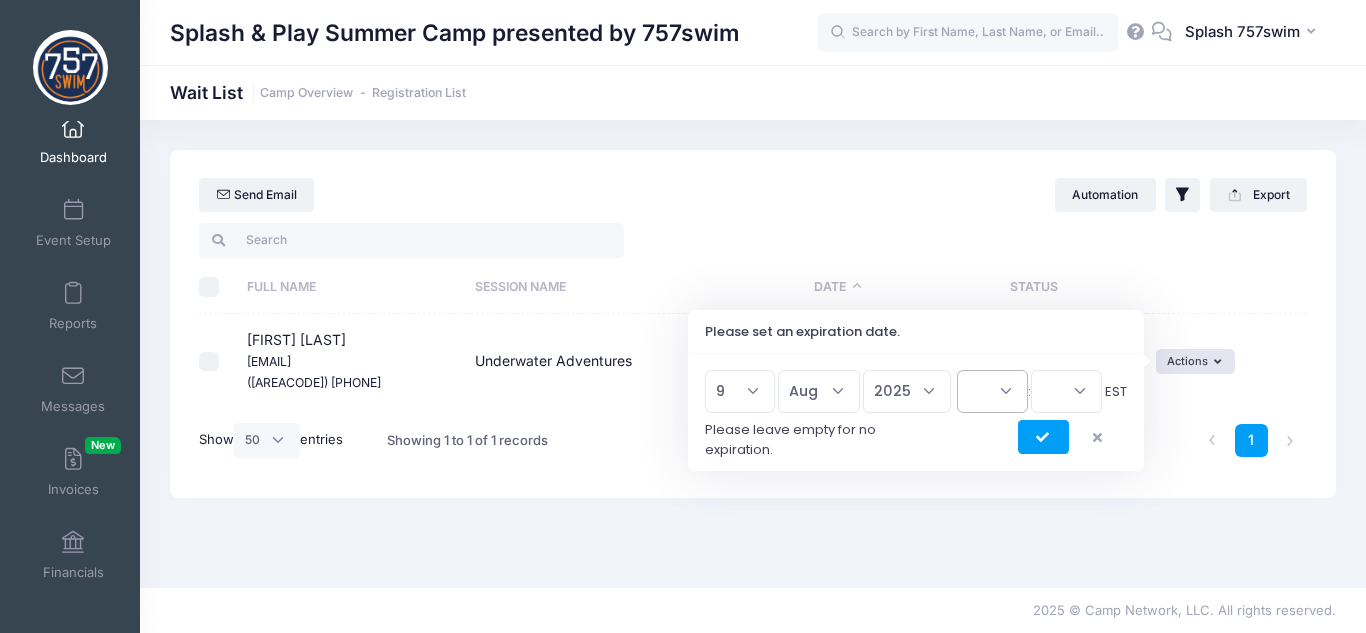 click on "00 01 02 03 04 05 06 07 08 09 10 11 12 13 14 15 16 17 18 19 20 21 22 23" at bounding box center (992, 391) 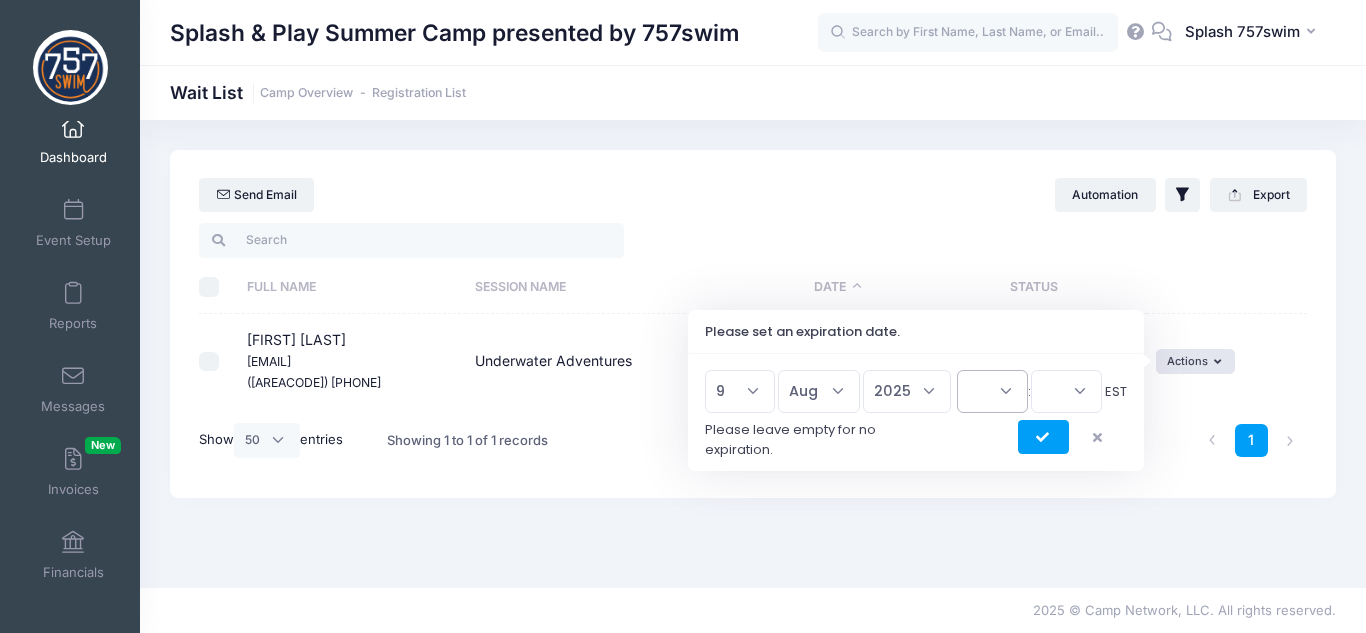 select on "12" 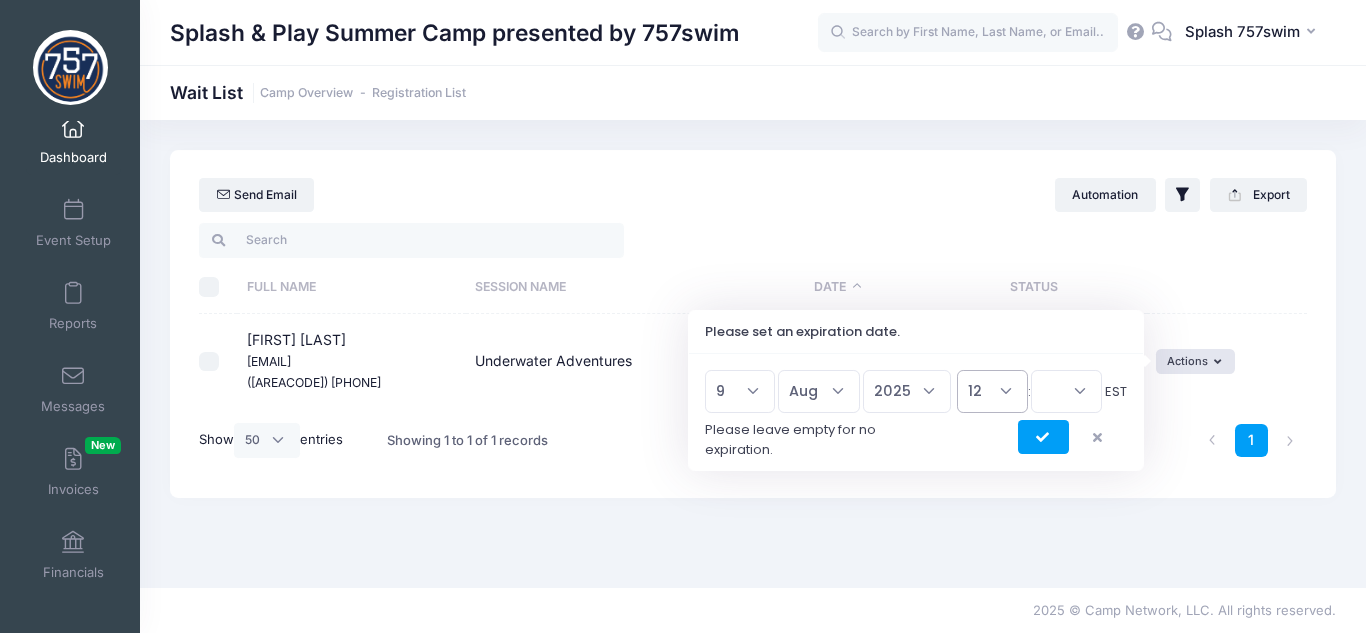 click on "00 01 02 03 04 05 06 07 08 09 10 11 12 13 14 15 16 17 18 19 20 21 22 23" at bounding box center (992, 391) 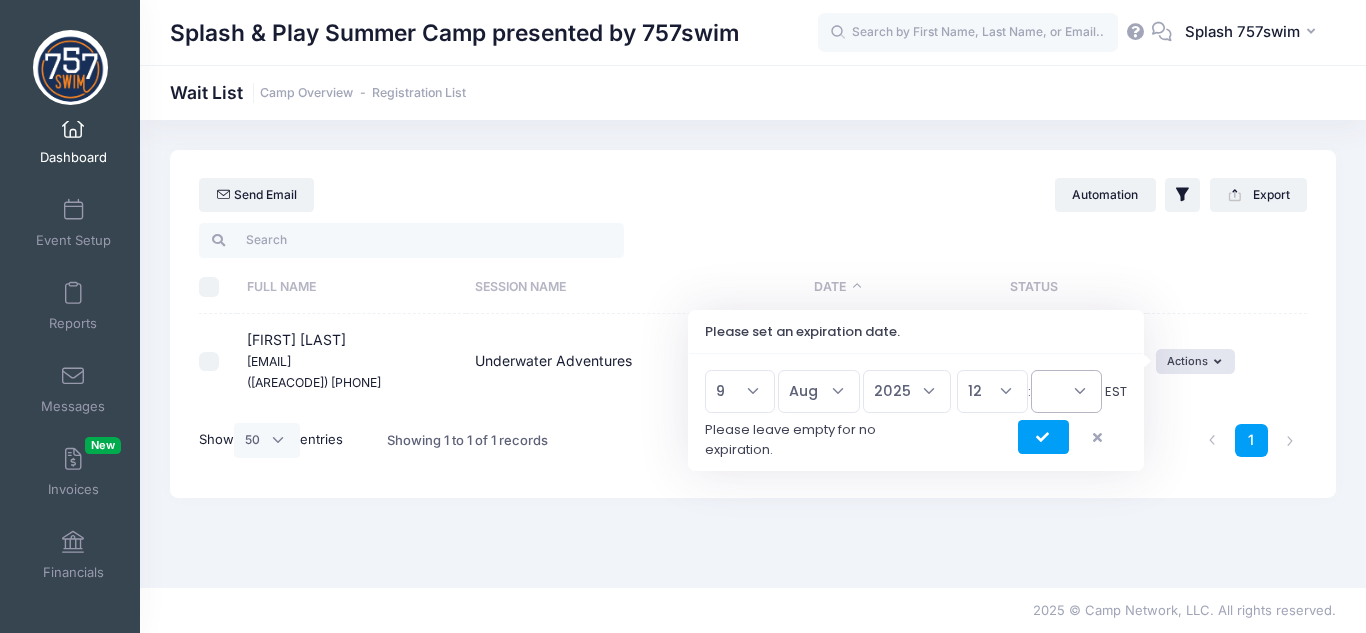 click on "00 15 30 45" at bounding box center (1066, 391) 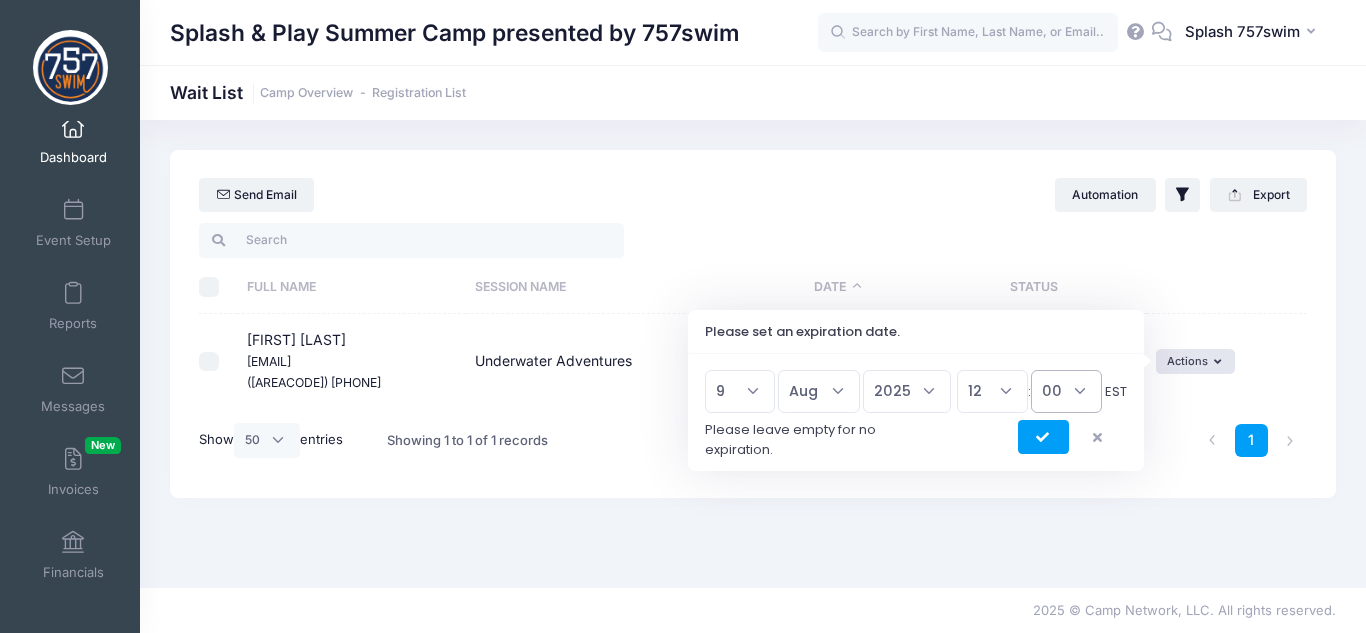 click on "00 15 30 45" at bounding box center (1066, 391) 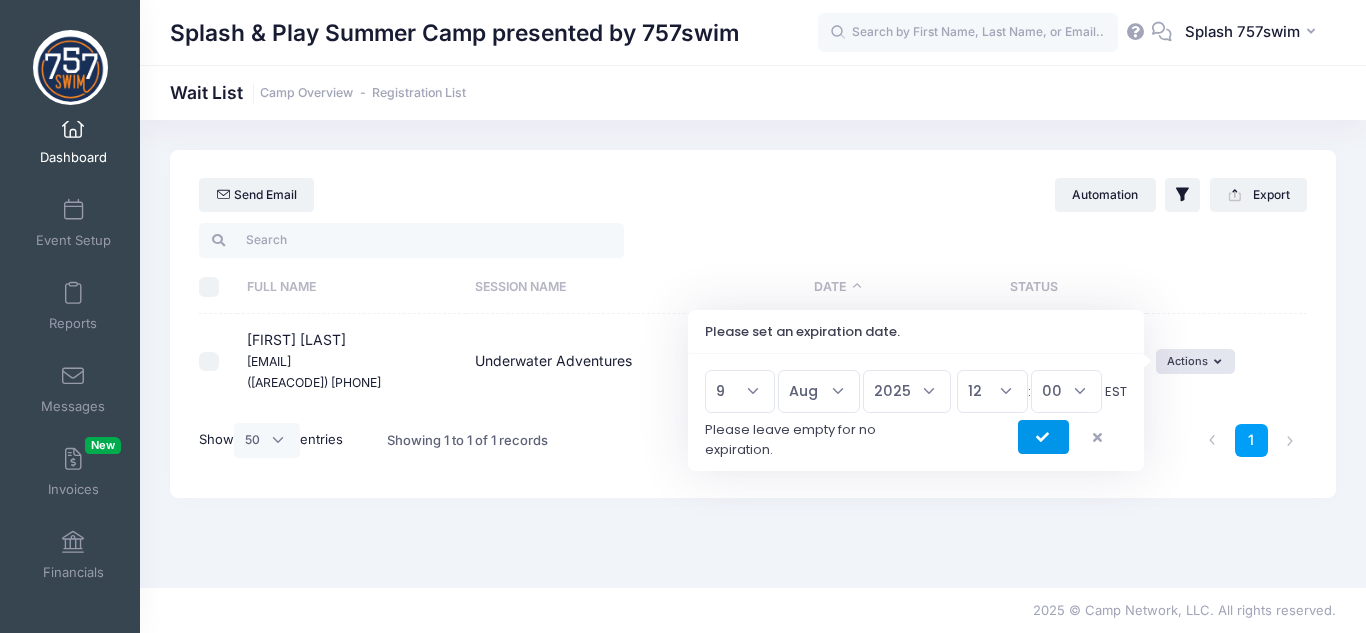 click at bounding box center [1043, 437] 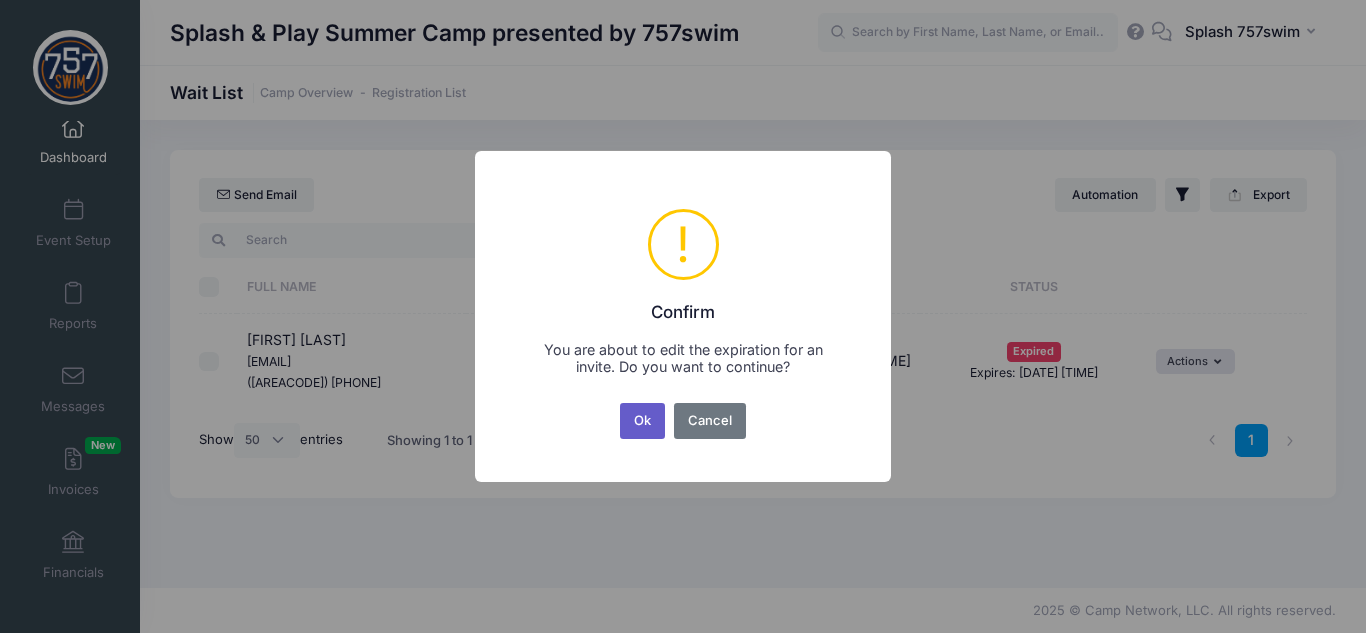 click on "Ok" at bounding box center (643, 421) 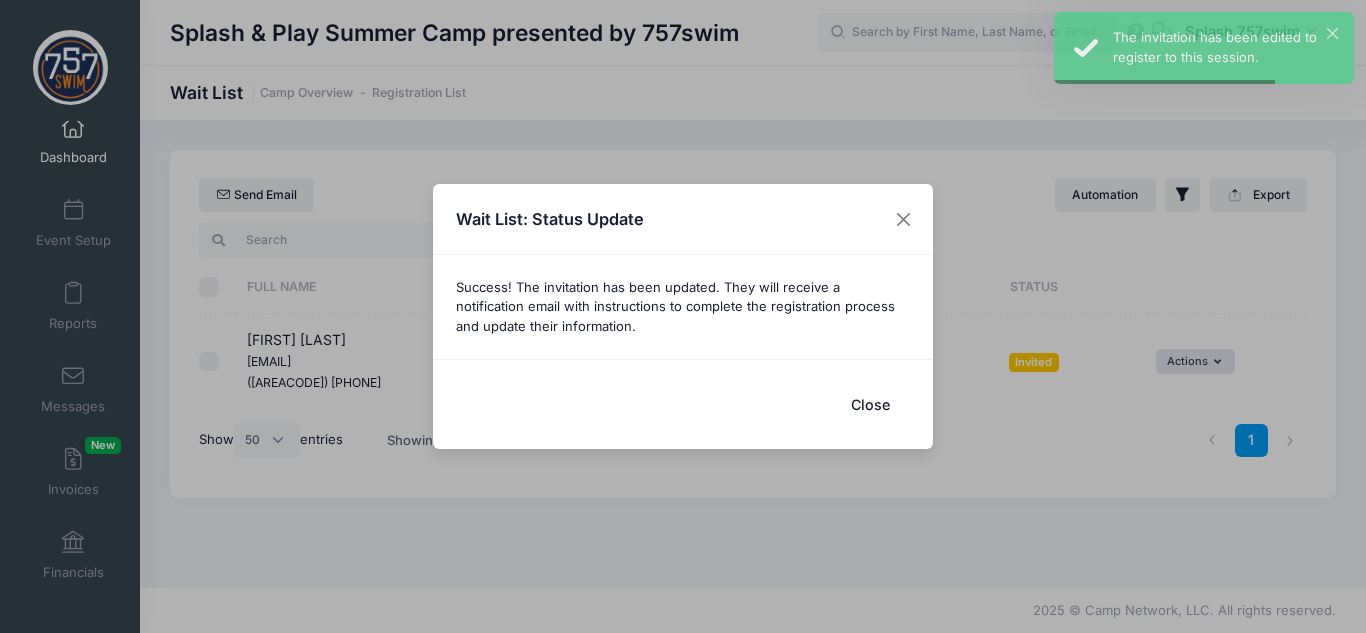 click on "Close" at bounding box center (870, 404) 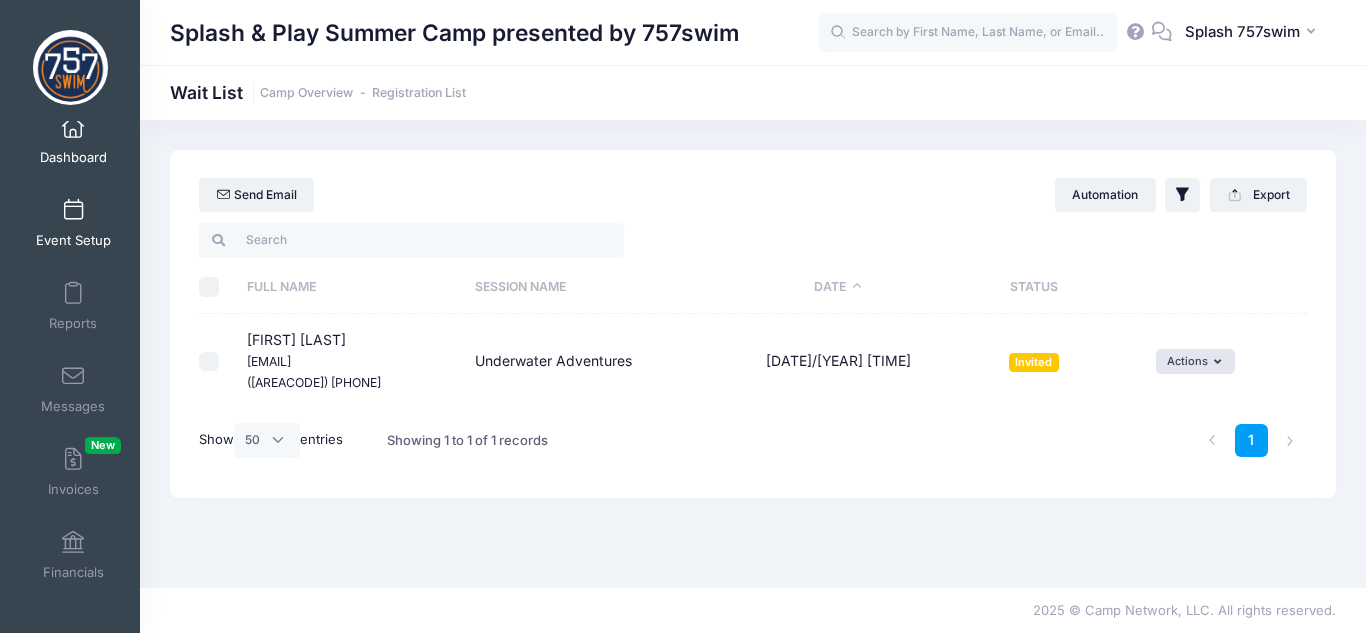 click on "Event Setup" at bounding box center [73, 223] 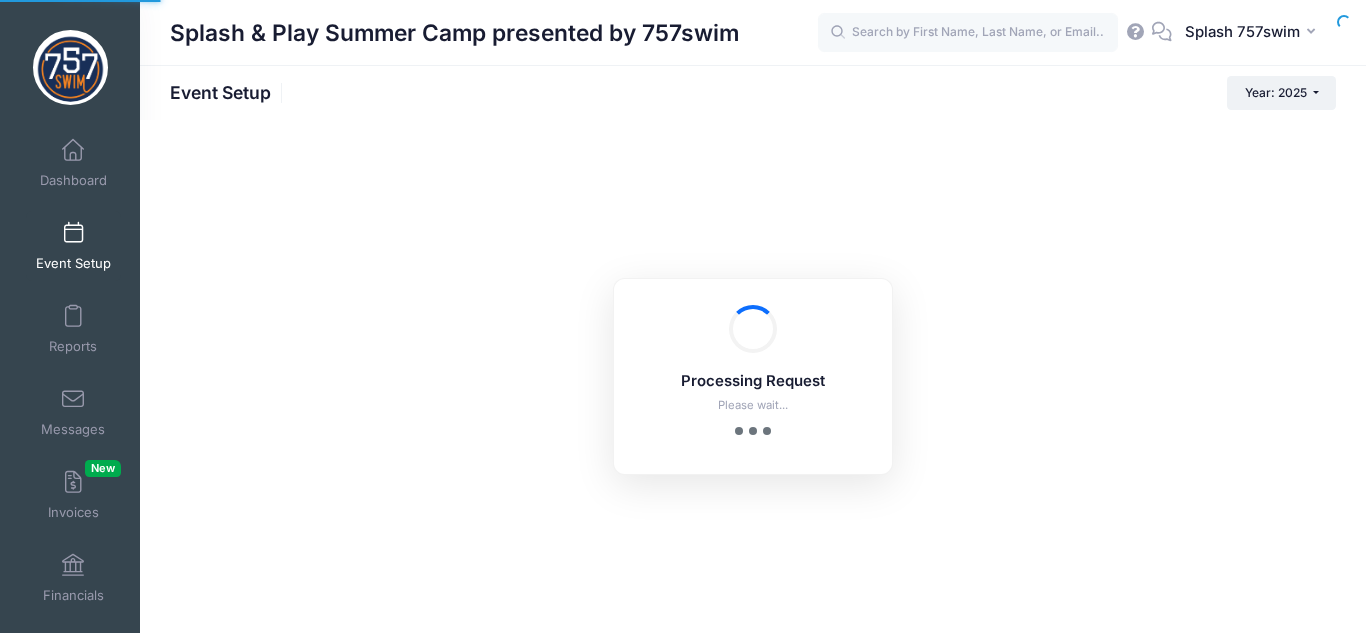 scroll, scrollTop: 0, scrollLeft: 0, axis: both 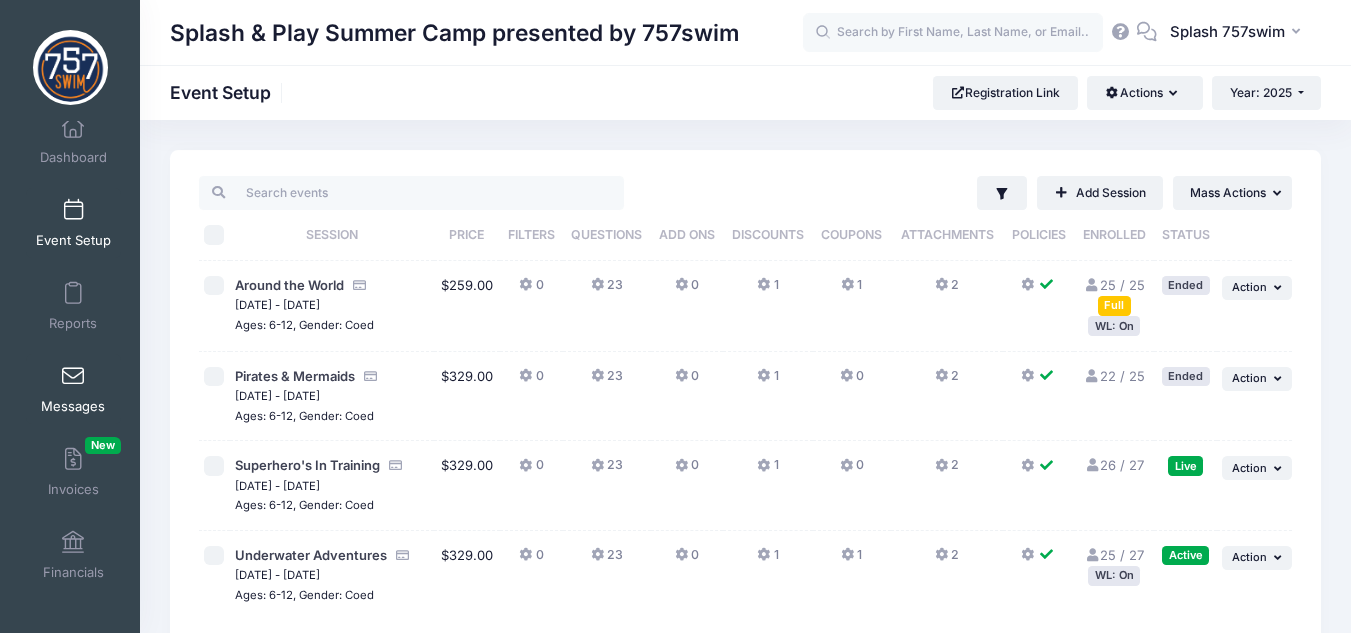 click at bounding box center [73, 377] 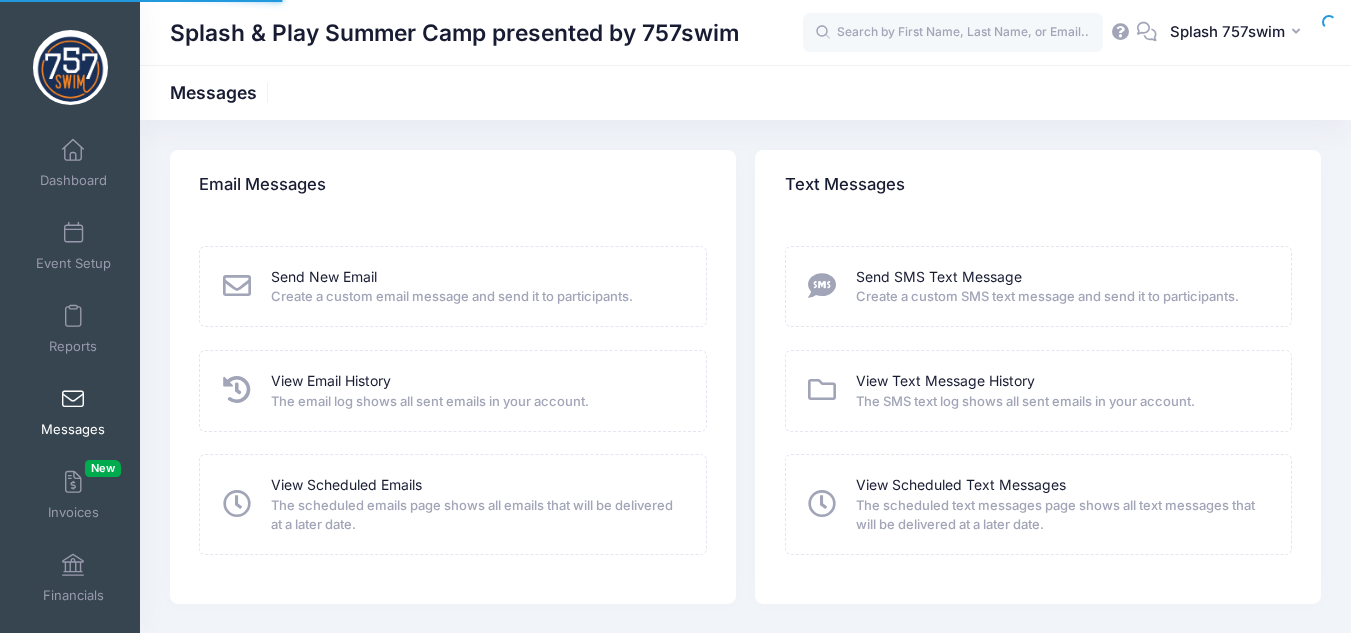 scroll, scrollTop: 0, scrollLeft: 0, axis: both 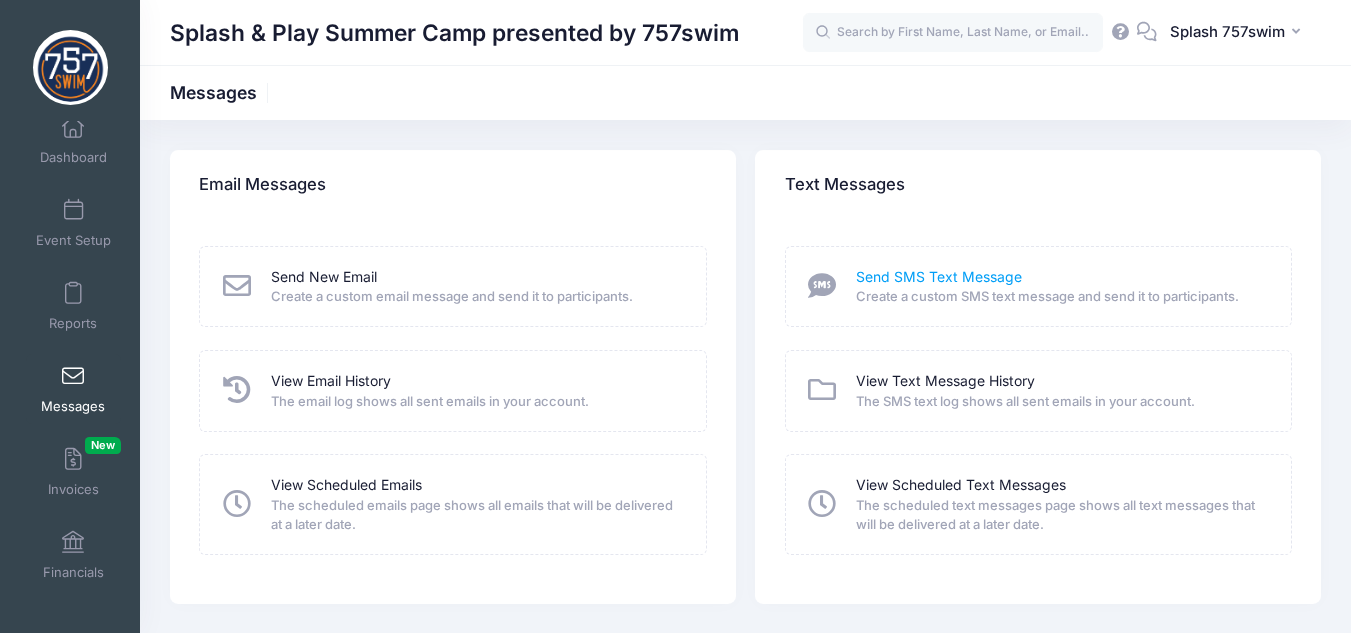 click on "Send SMS Text Message" at bounding box center (939, 277) 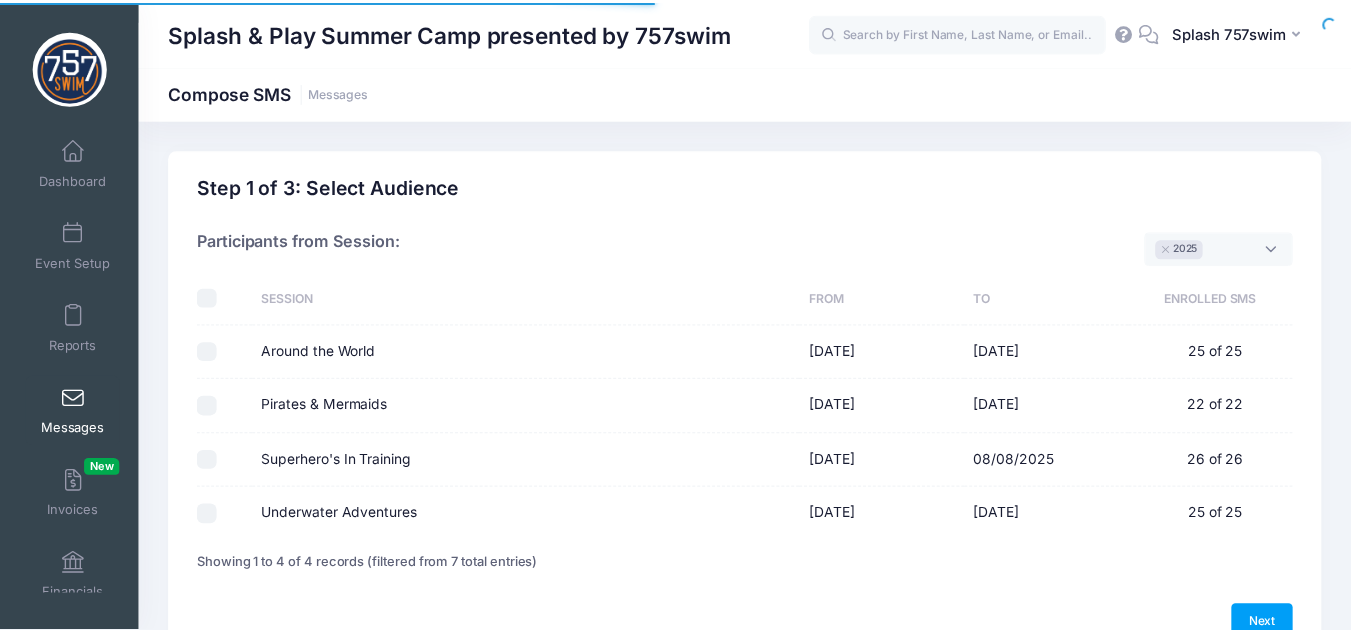 scroll, scrollTop: 0, scrollLeft: 0, axis: both 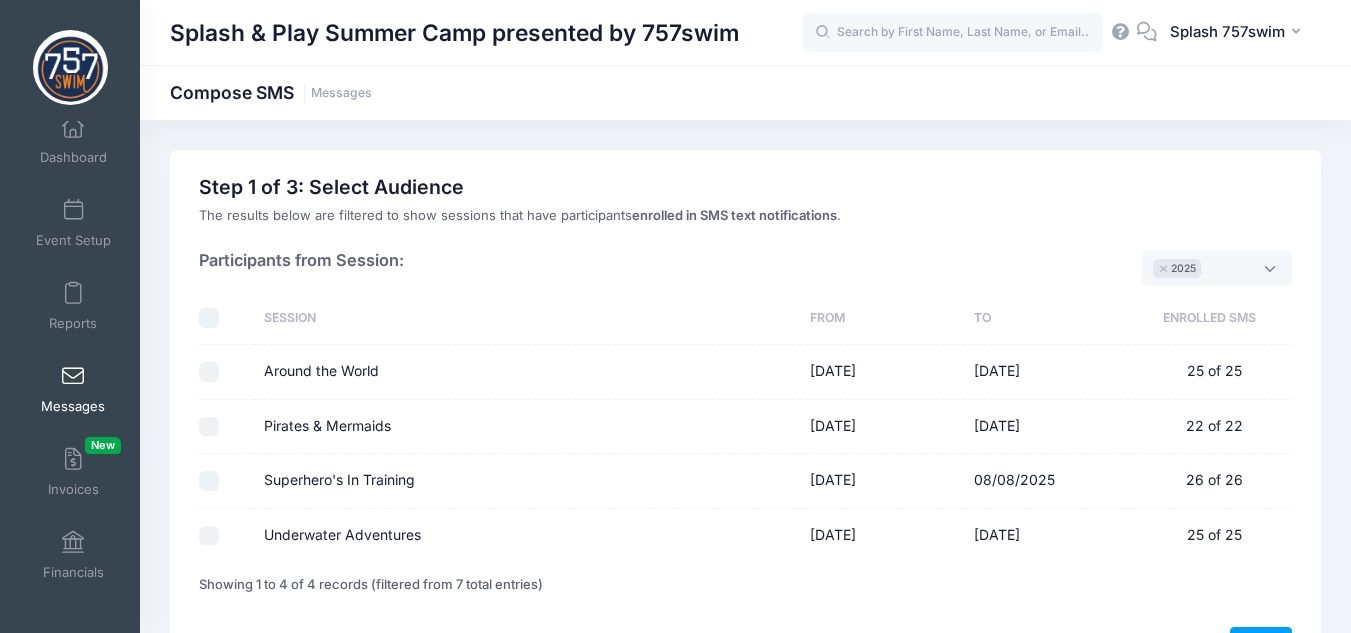 click on "Superhero's In Training" at bounding box center [209, 481] 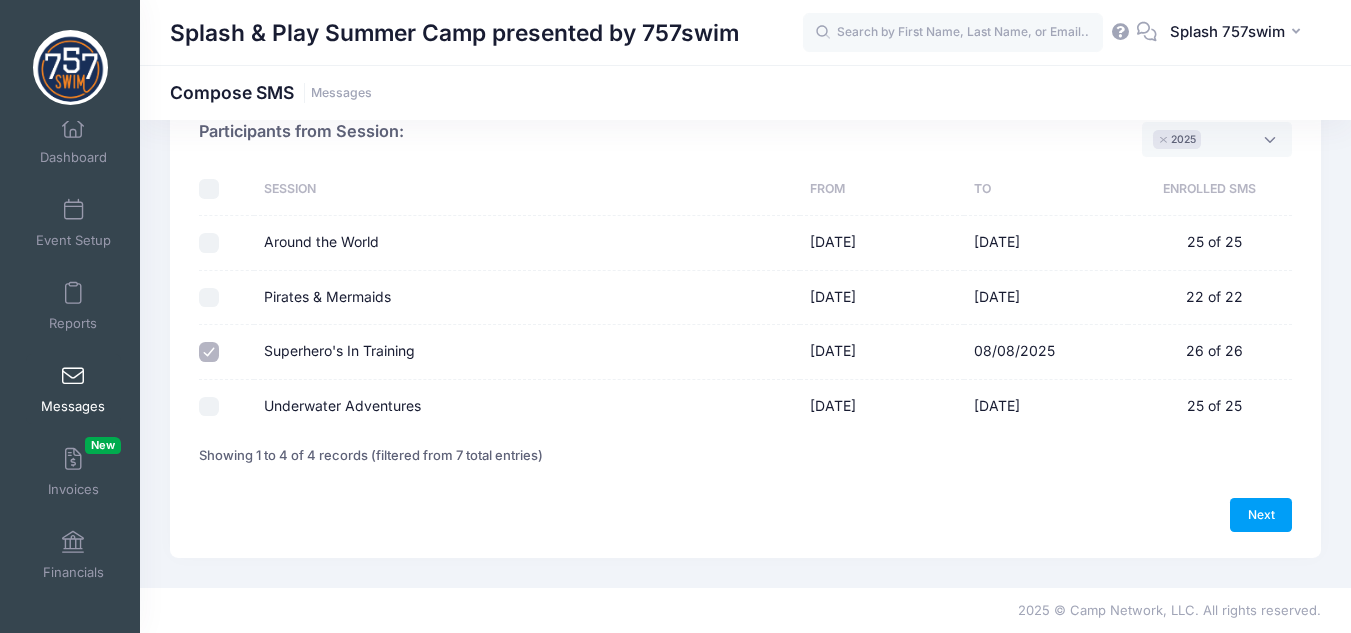scroll, scrollTop: 130, scrollLeft: 0, axis: vertical 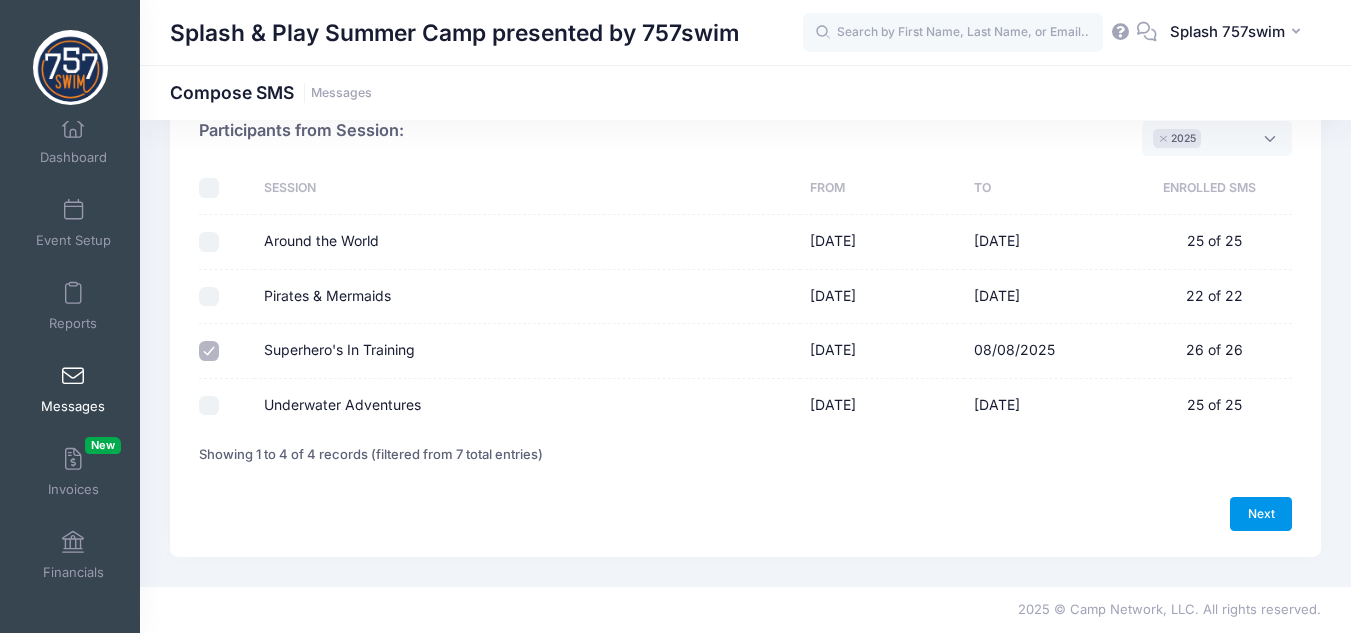 click on "Next" at bounding box center [1261, 514] 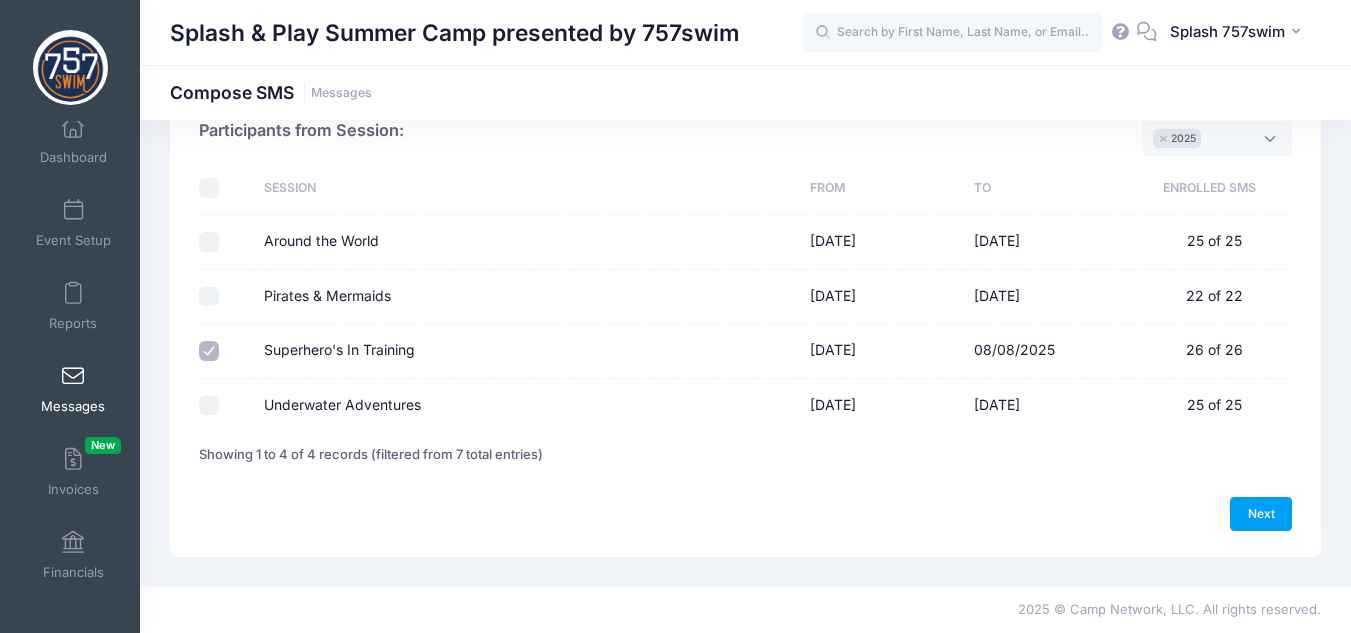 select on "50" 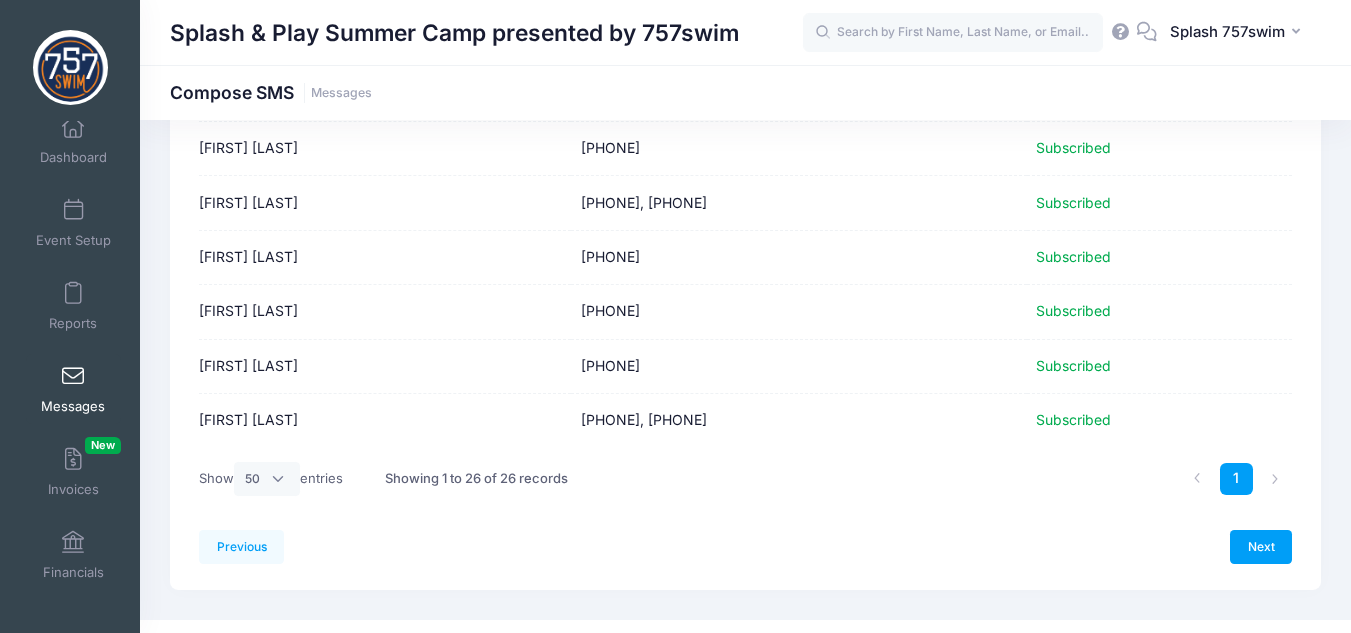 scroll, scrollTop: 1298, scrollLeft: 0, axis: vertical 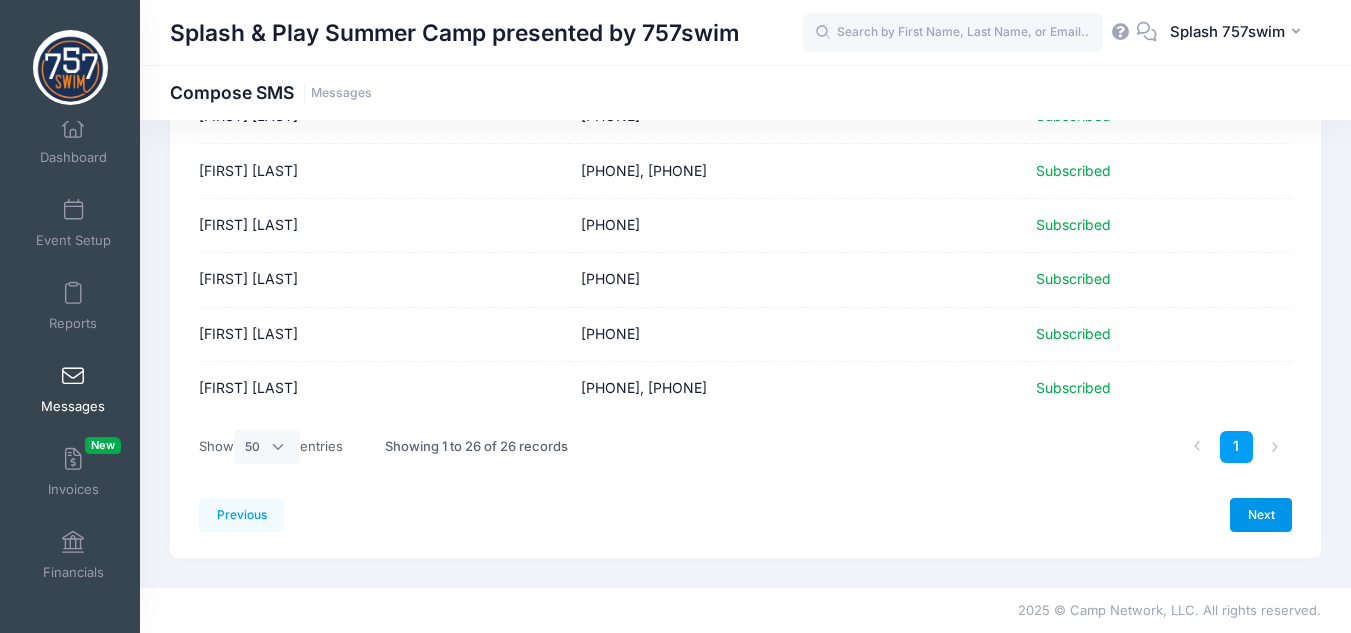 click on "Next" at bounding box center [1261, 515] 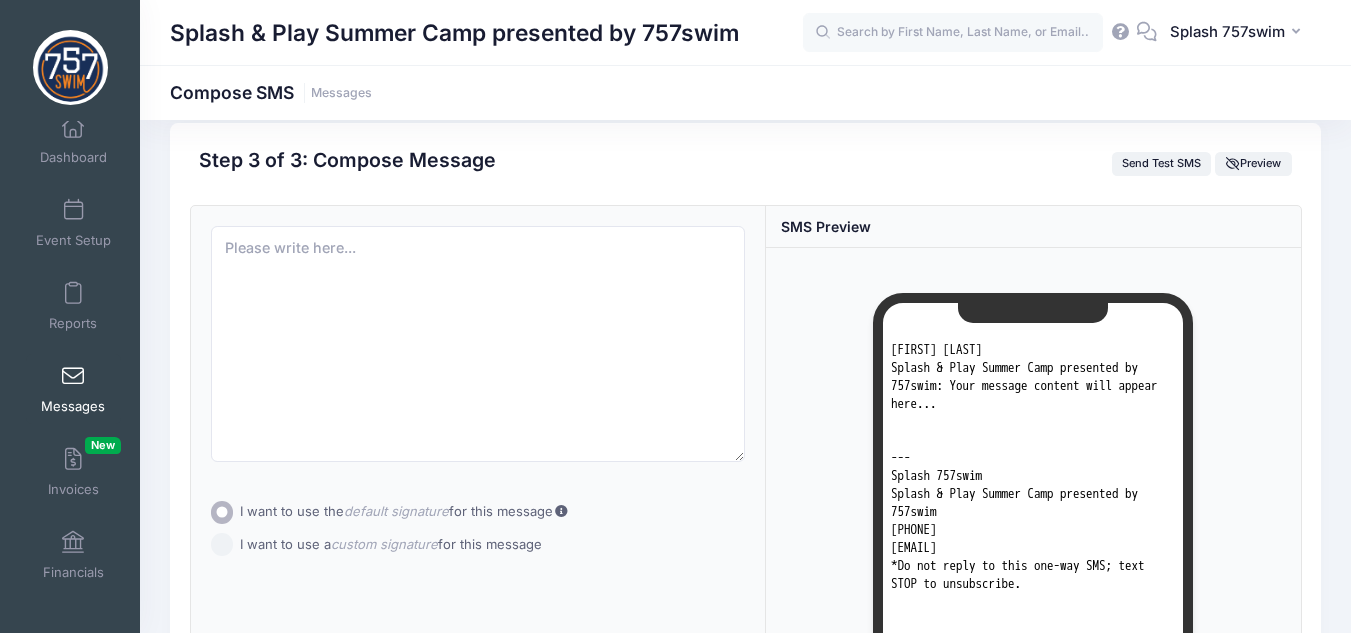 scroll, scrollTop: 0, scrollLeft: 0, axis: both 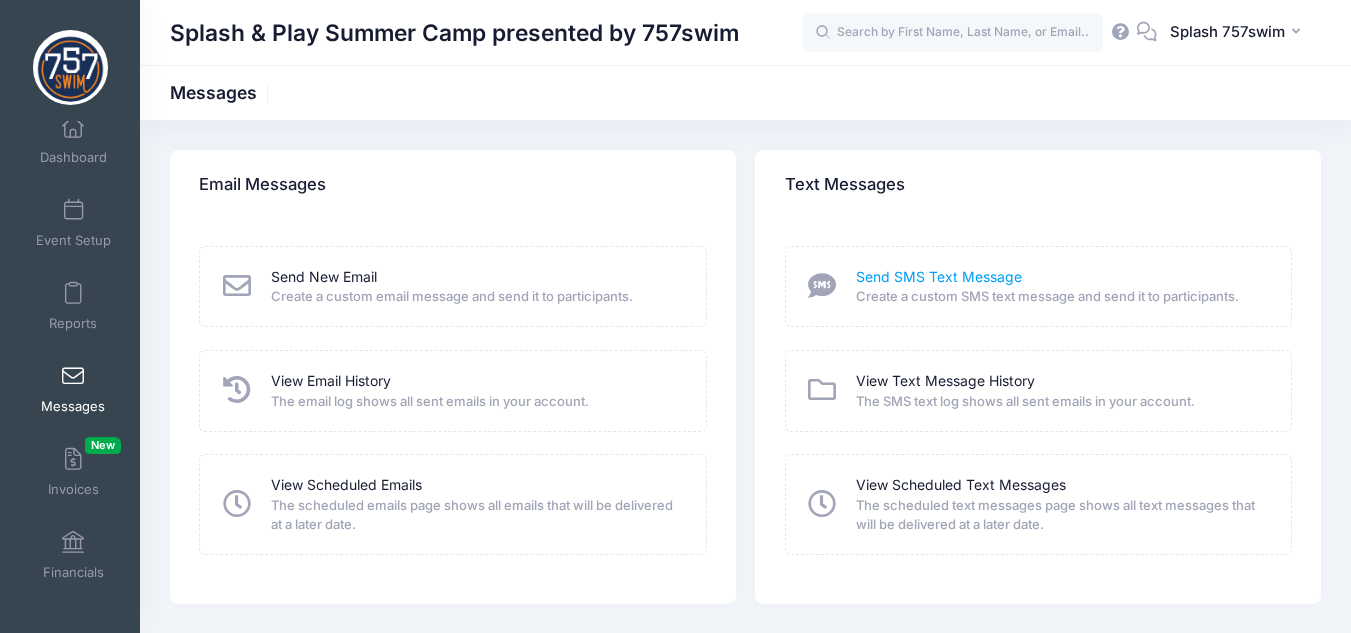 click on "Send SMS Text Message" at bounding box center [939, 277] 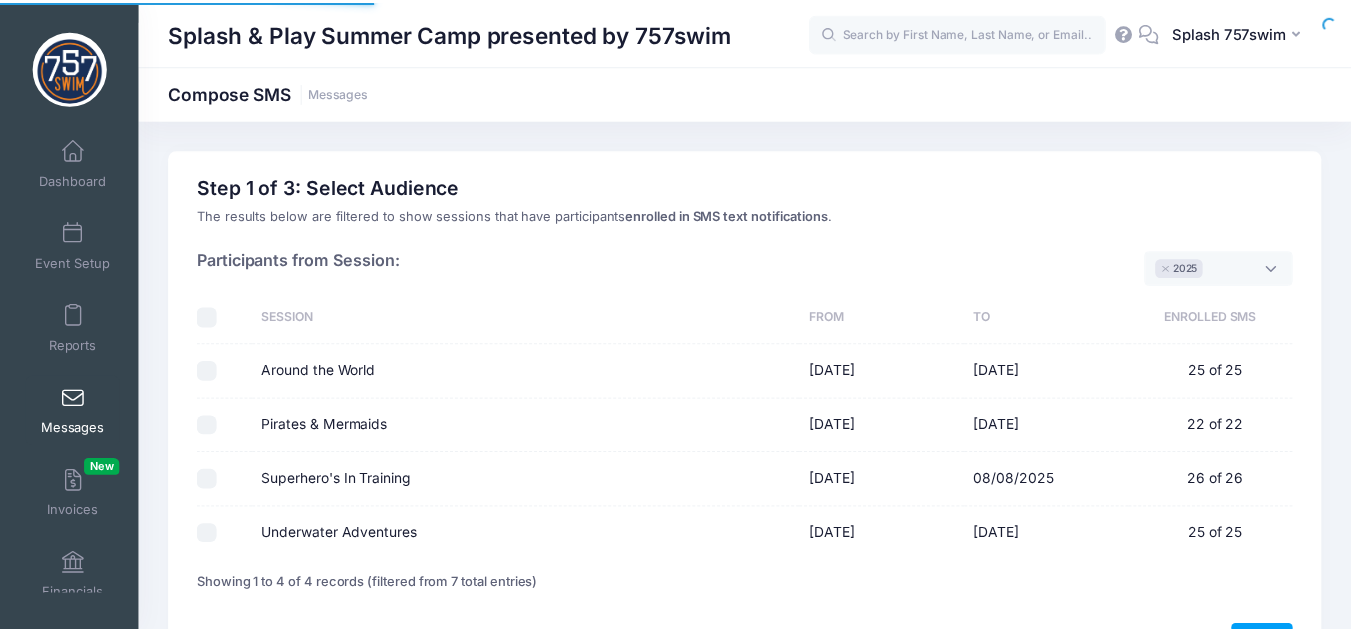 scroll, scrollTop: 0, scrollLeft: 0, axis: both 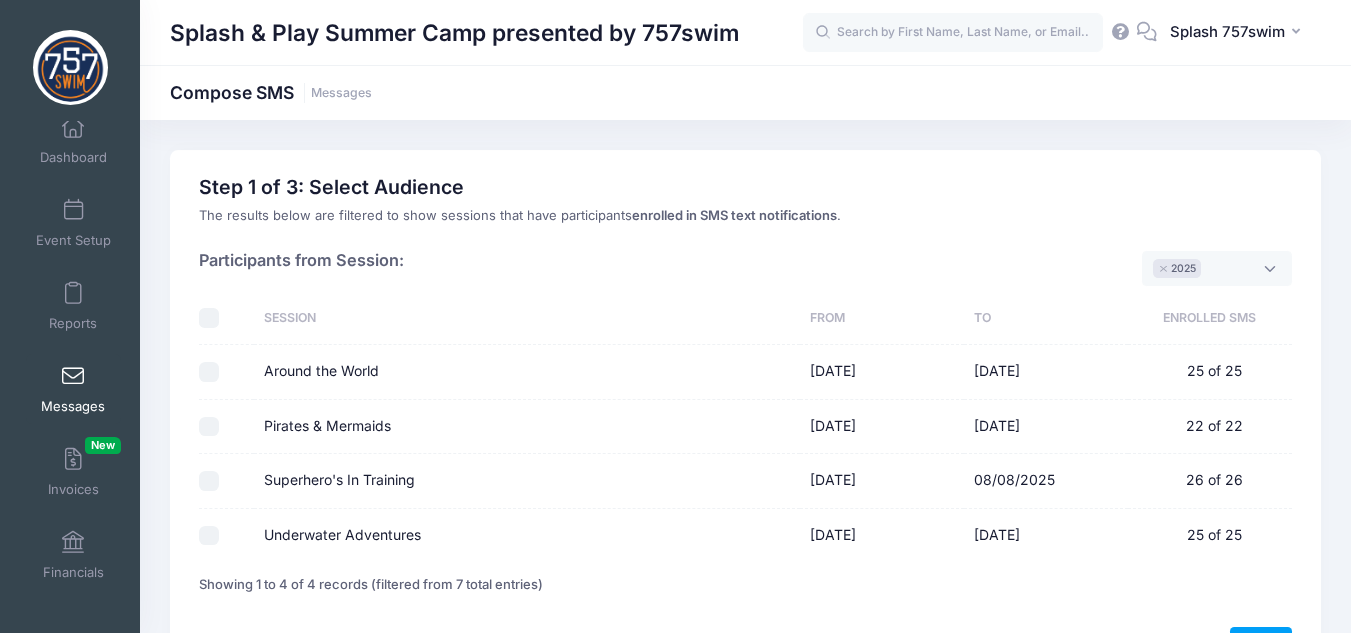 click on "Superhero's In Training" at bounding box center (209, 481) 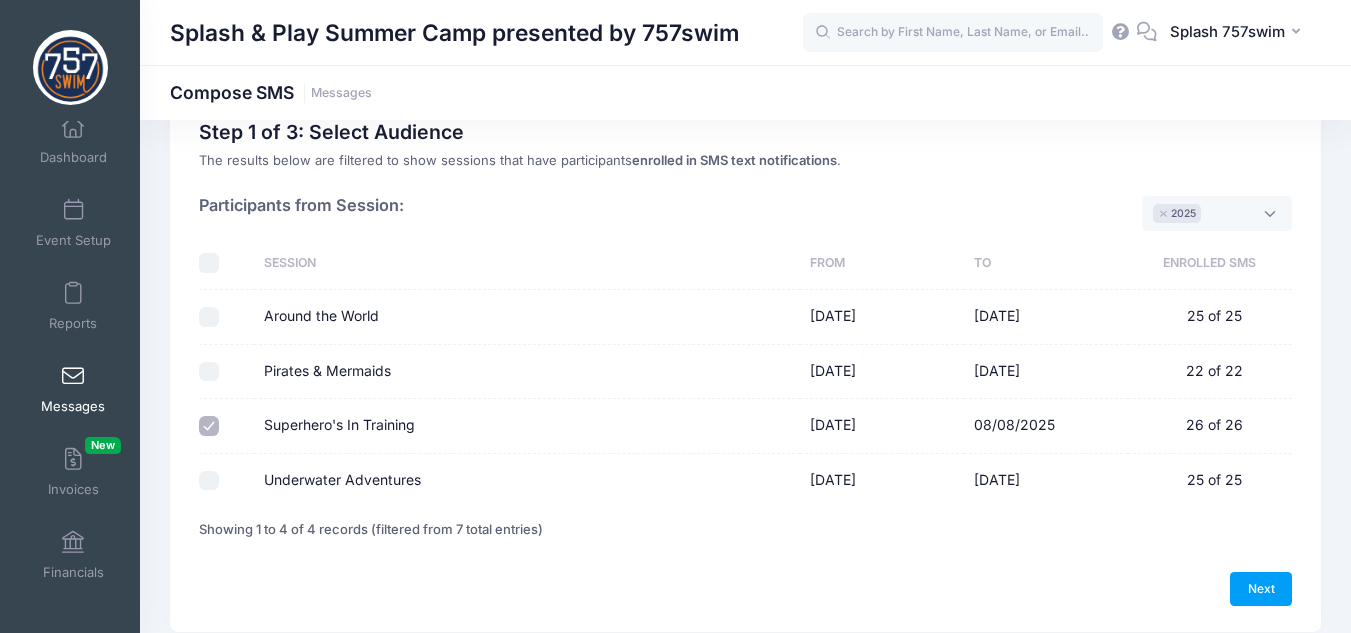scroll, scrollTop: 130, scrollLeft: 0, axis: vertical 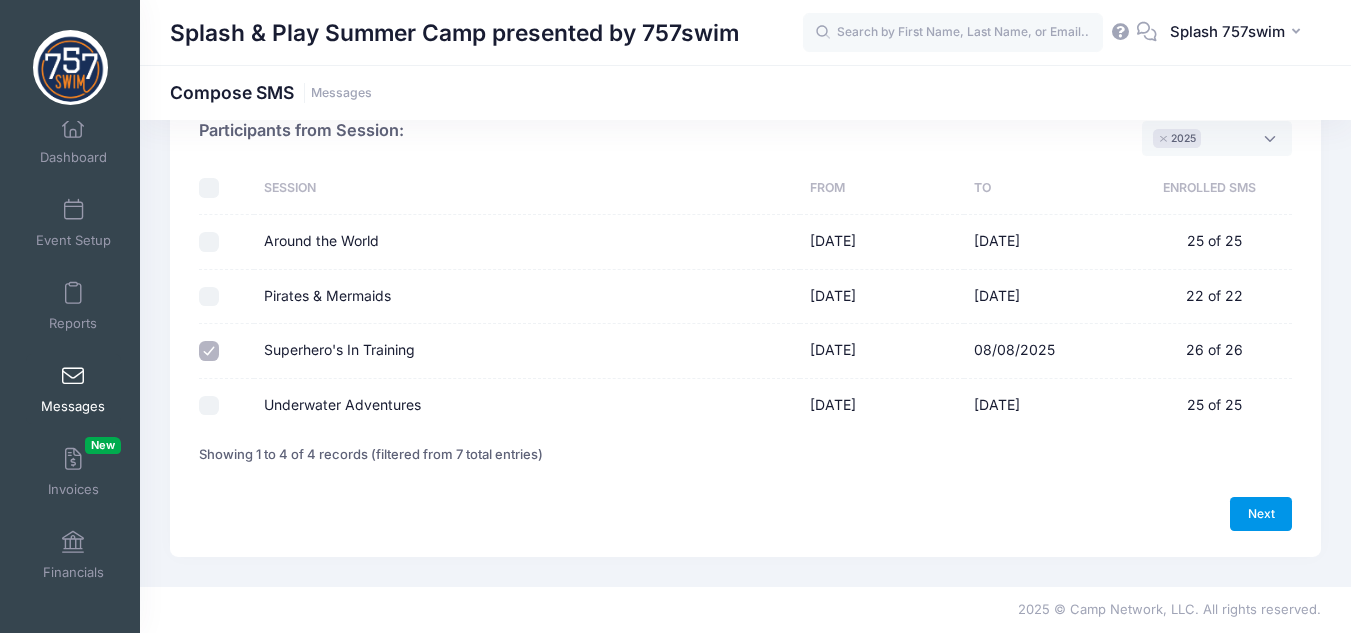 click on "Next" at bounding box center [1261, 514] 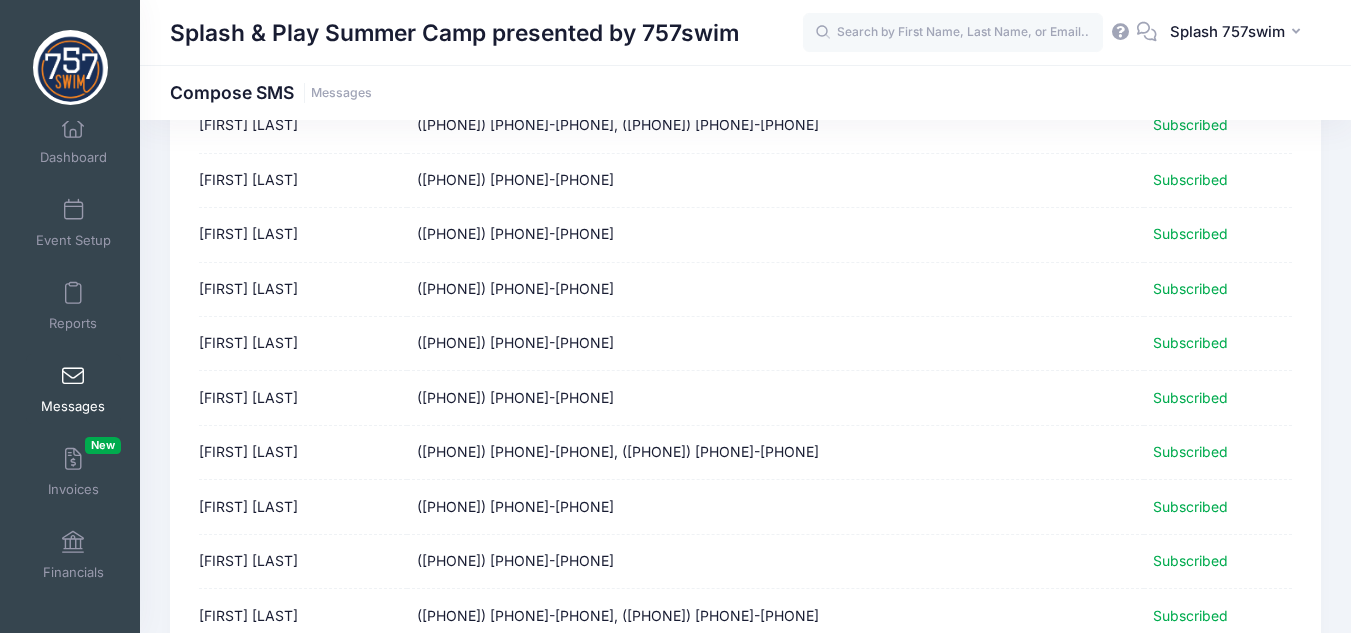 scroll, scrollTop: 900, scrollLeft: 0, axis: vertical 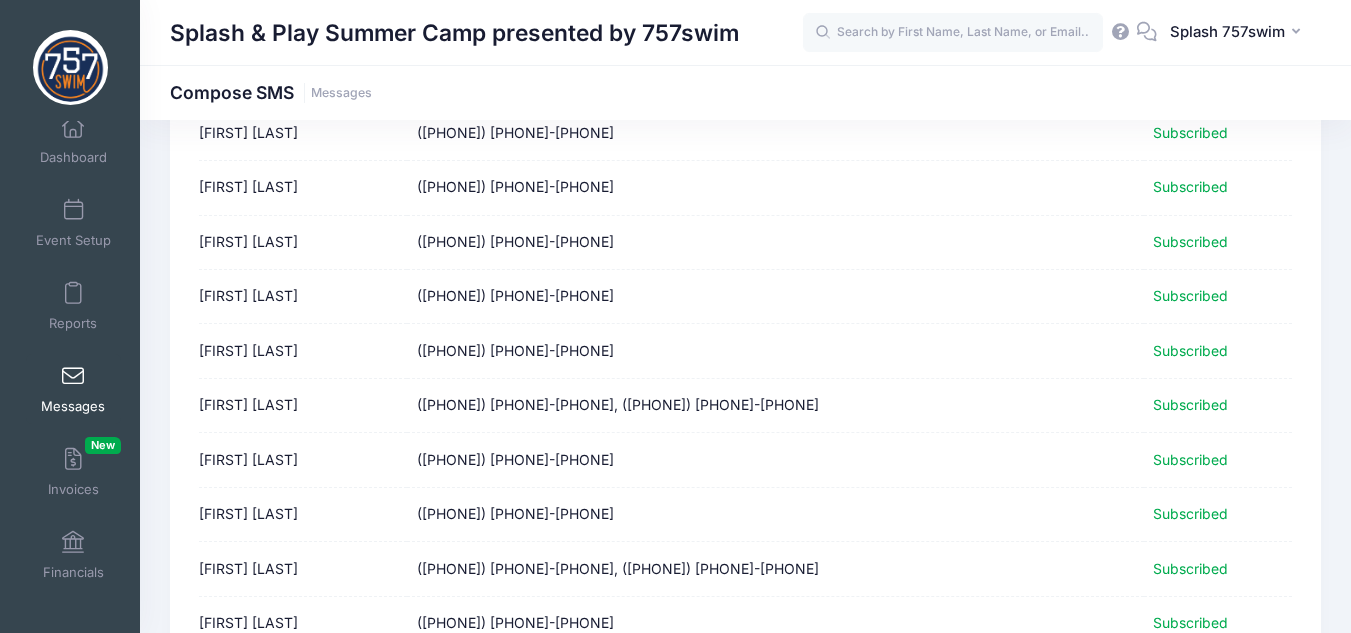click on "David Gai" at bounding box center [303, 515] 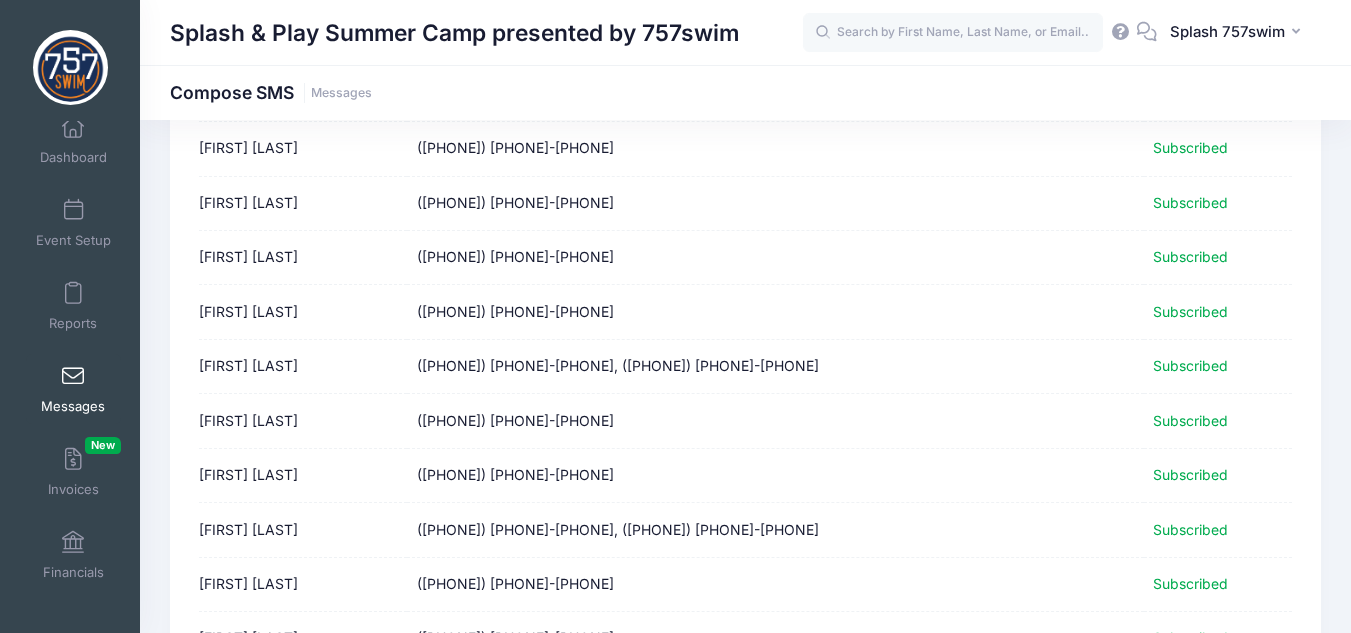 scroll, scrollTop: 1298, scrollLeft: 0, axis: vertical 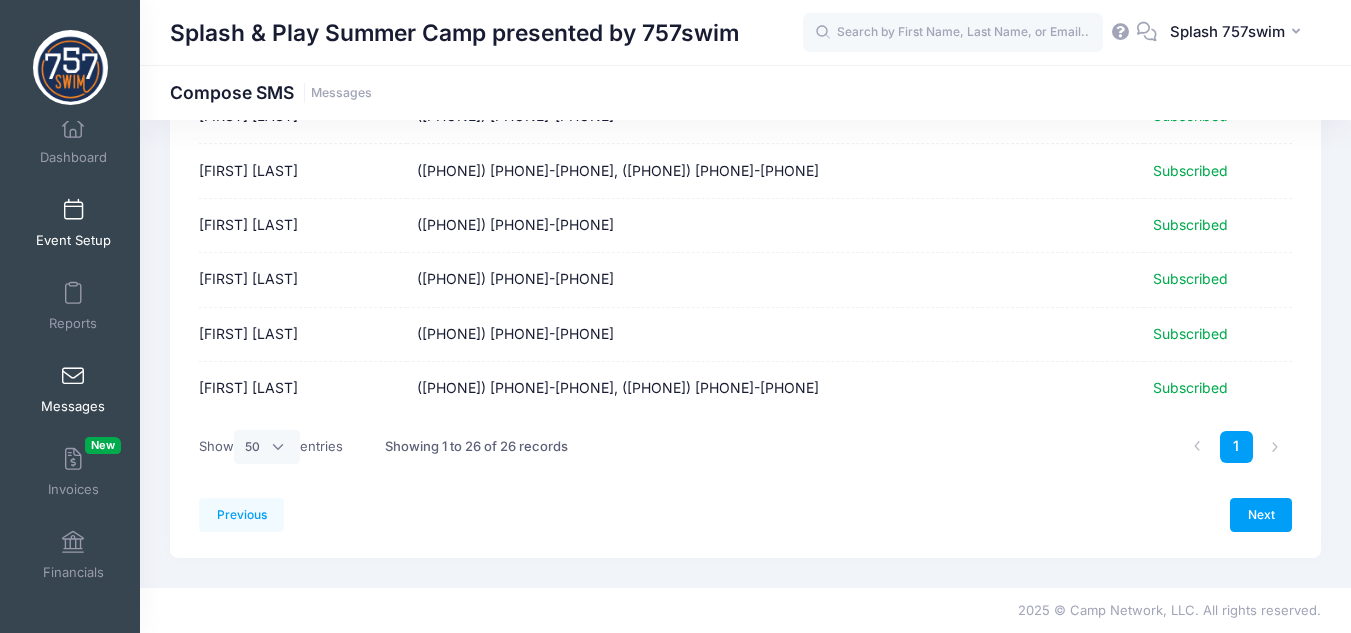 click on "Event Setup" at bounding box center (73, 223) 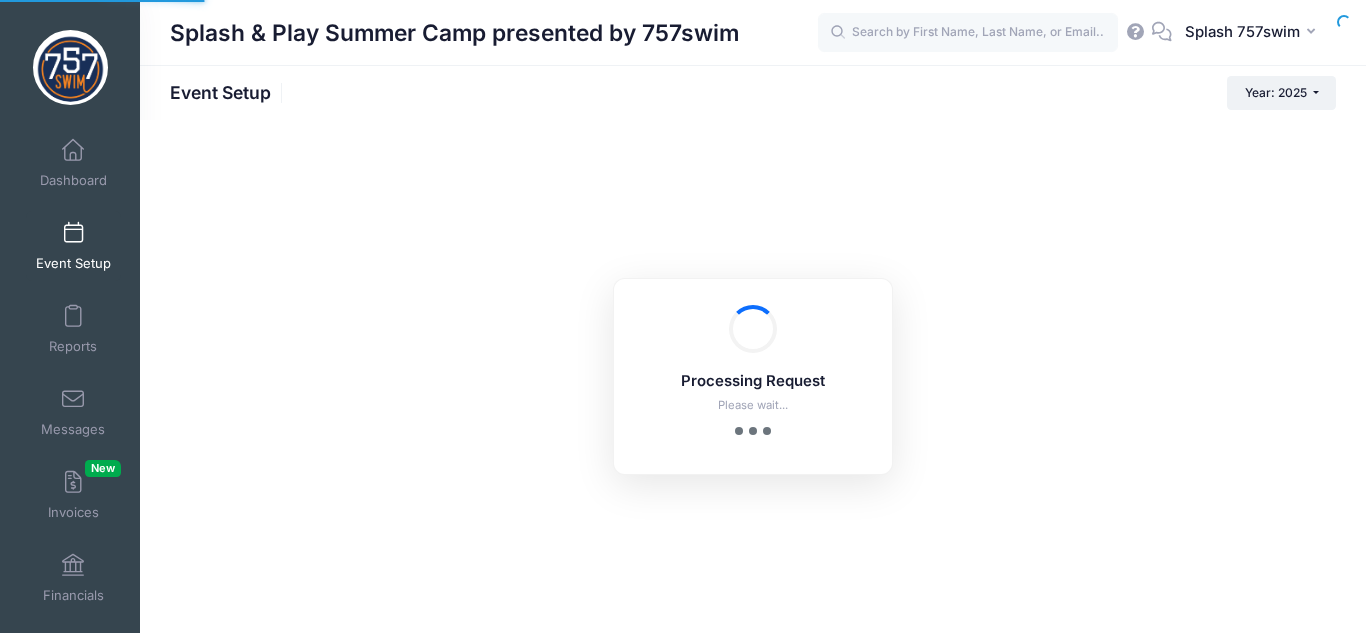 scroll, scrollTop: 0, scrollLeft: 0, axis: both 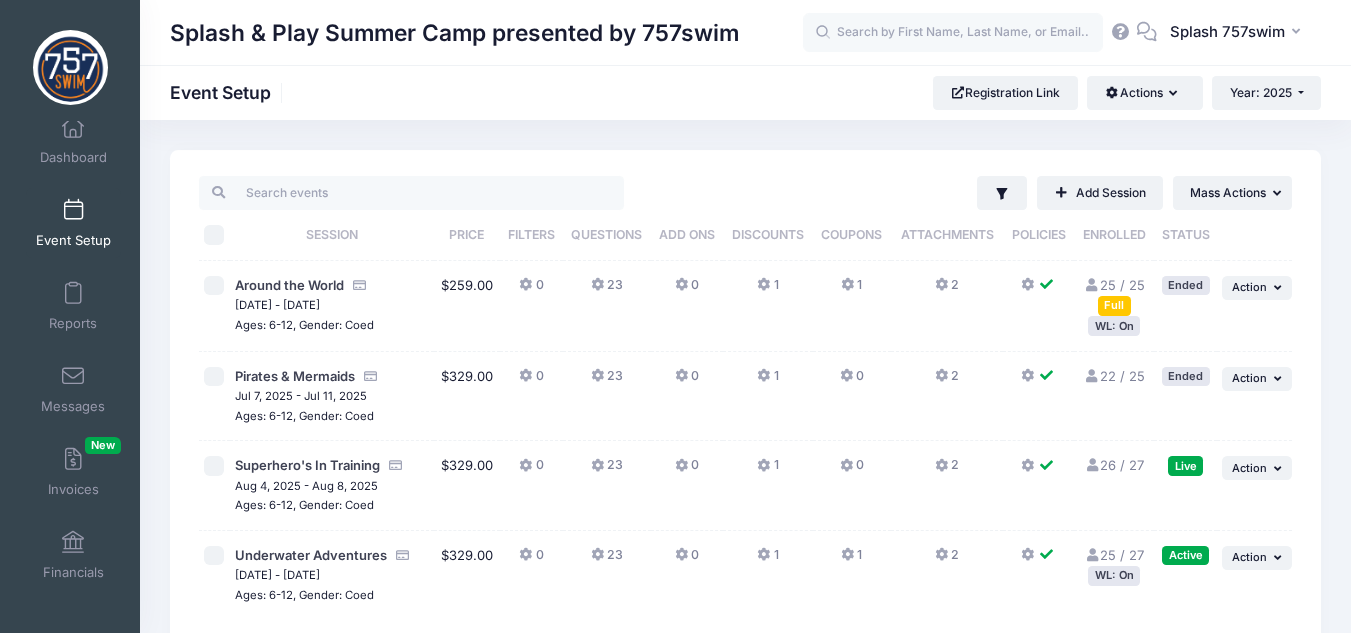 click on "26             / 27
Full" at bounding box center (1114, 486) 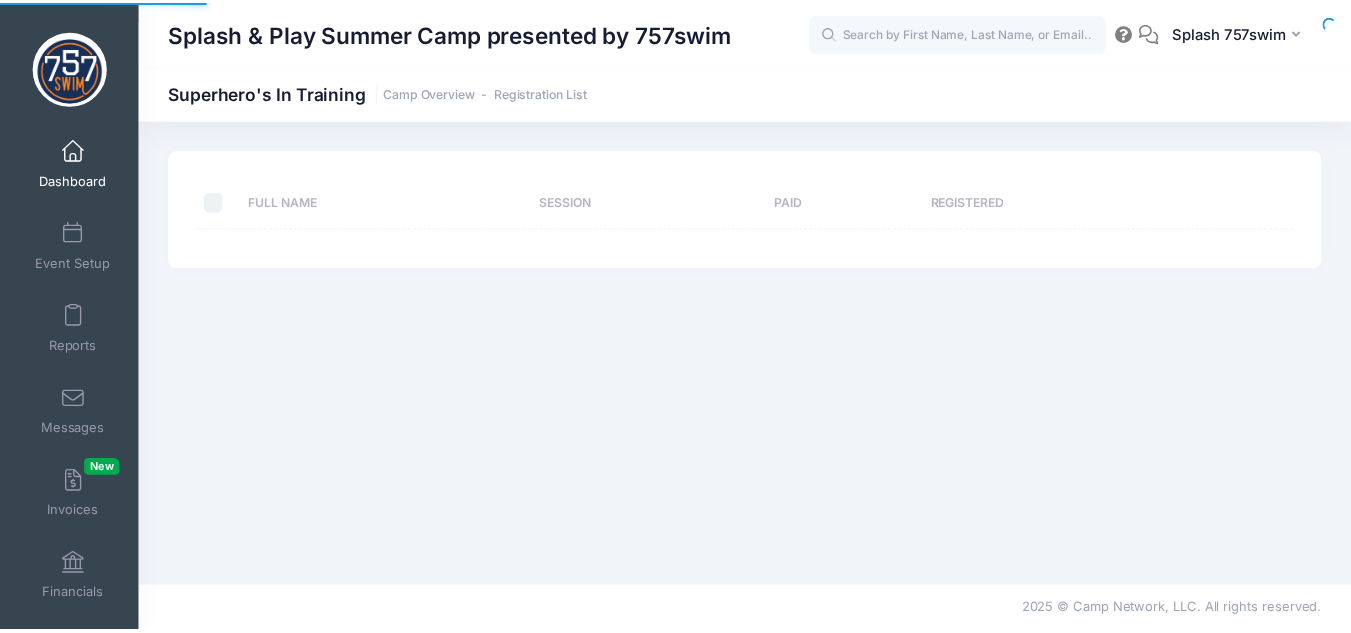 scroll, scrollTop: 0, scrollLeft: 0, axis: both 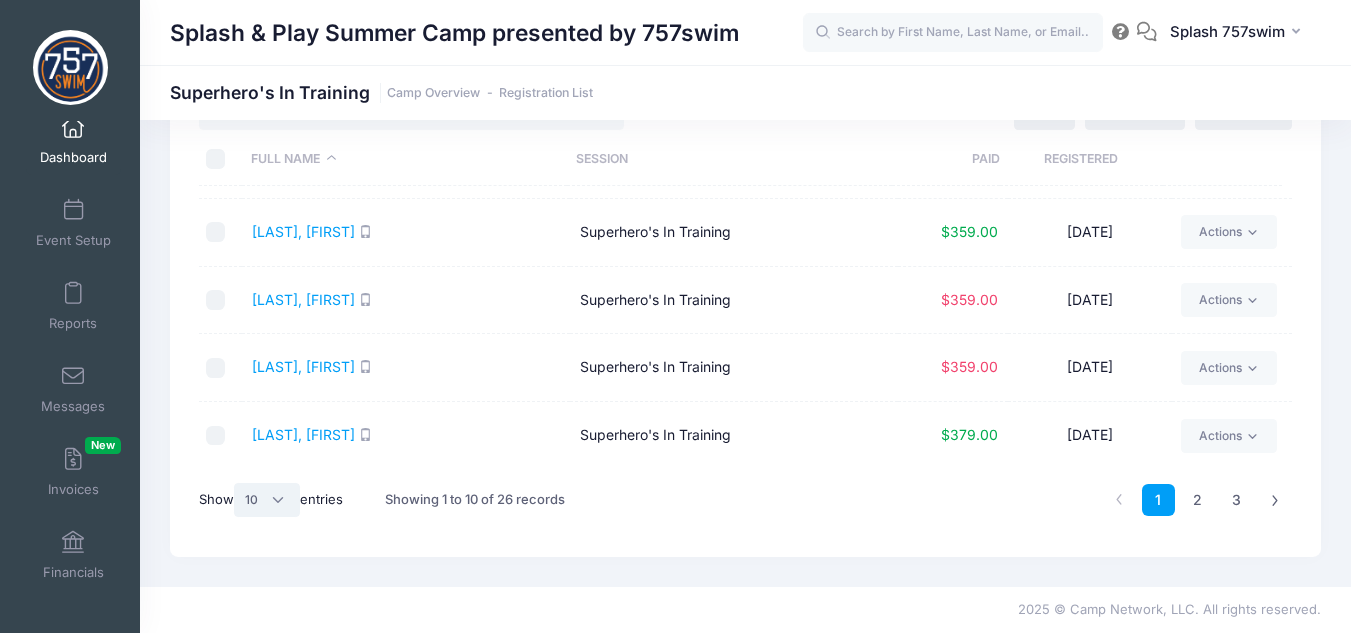 click on "All 10 25 50" at bounding box center (267, 500) 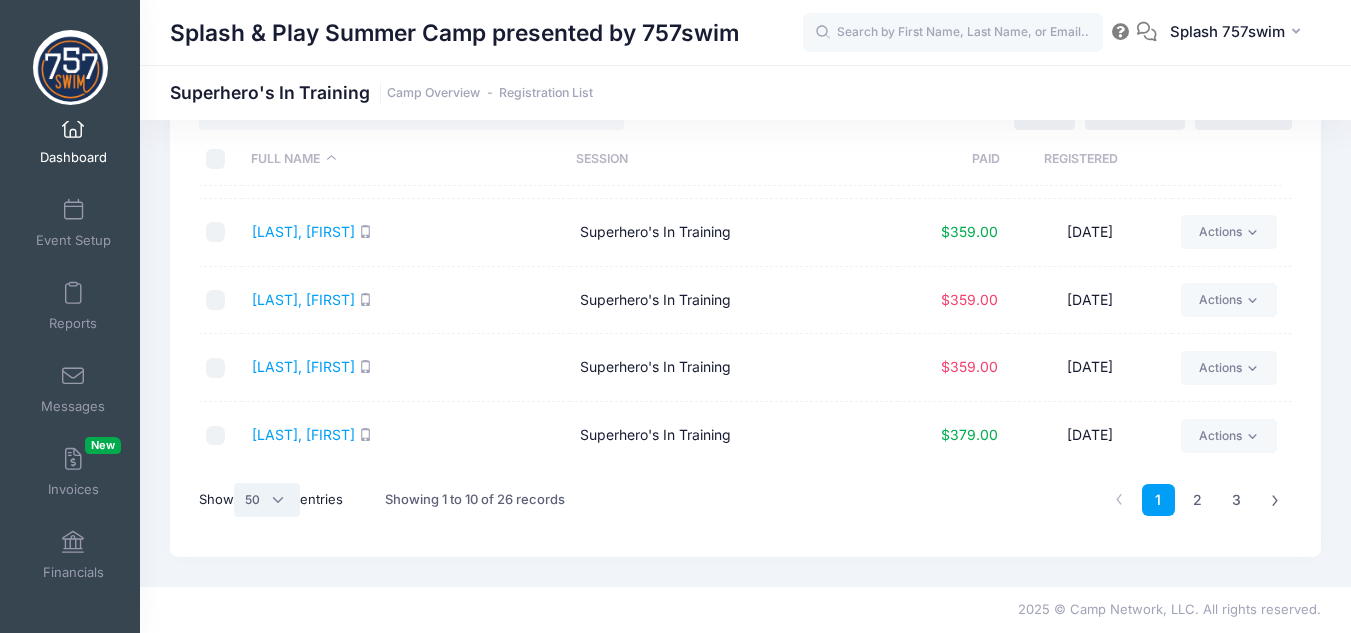 click on "All 10 25 50" at bounding box center (267, 500) 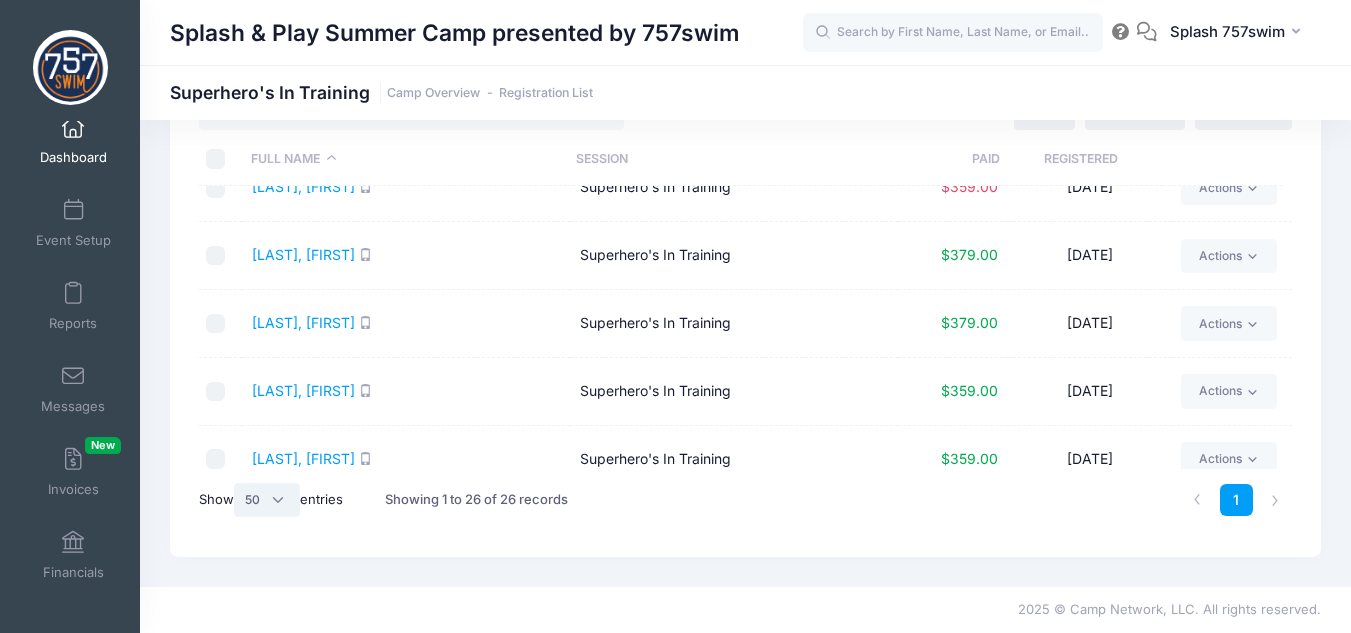scroll, scrollTop: 594, scrollLeft: 0, axis: vertical 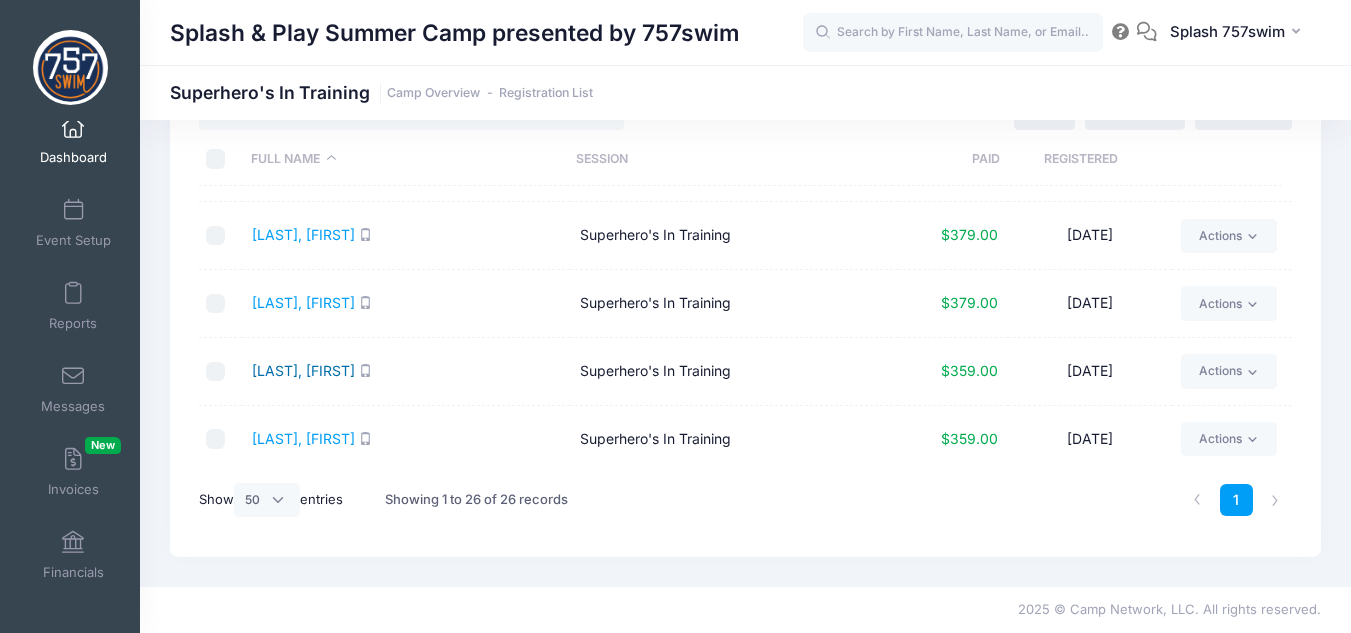 click on "[LAST], [FIRST]" at bounding box center (303, 370) 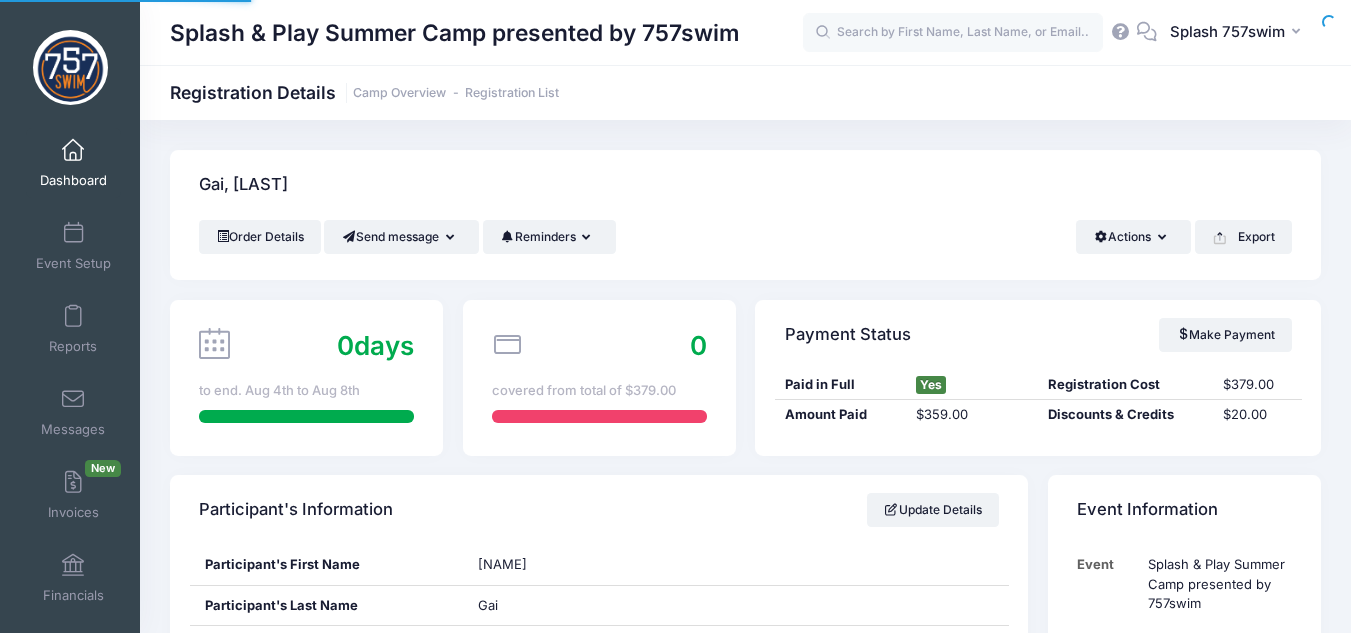 scroll, scrollTop: 0, scrollLeft: 0, axis: both 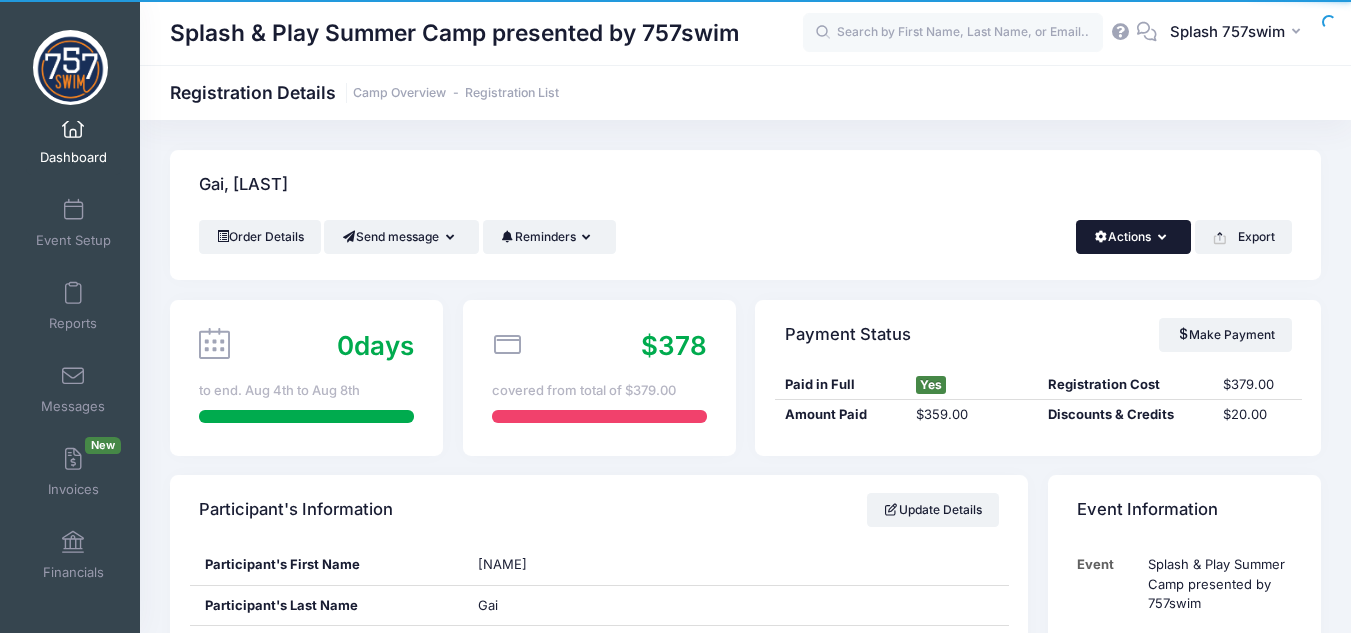 click on "Actions" at bounding box center (1133, 237) 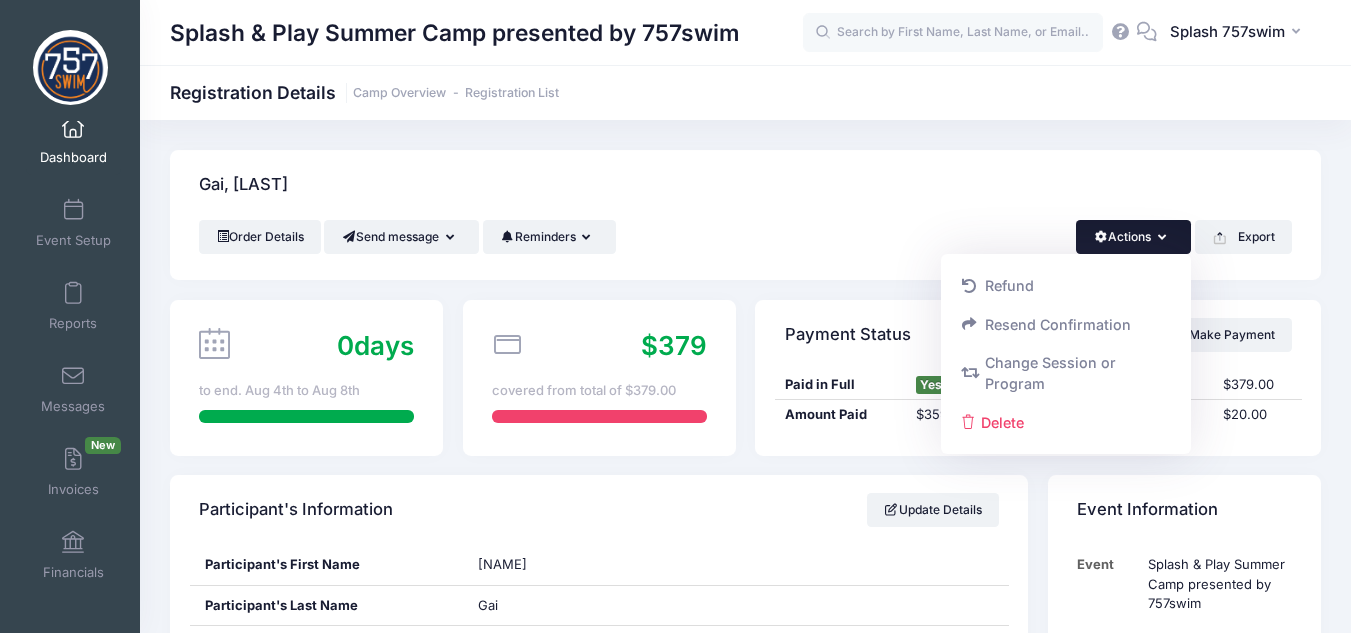 click on "Order Details
Send message      Send Email
Send SMS
Reminders      Send Payment Reminder
Send Document Reminder
Actions      Refund" at bounding box center [745, 250] 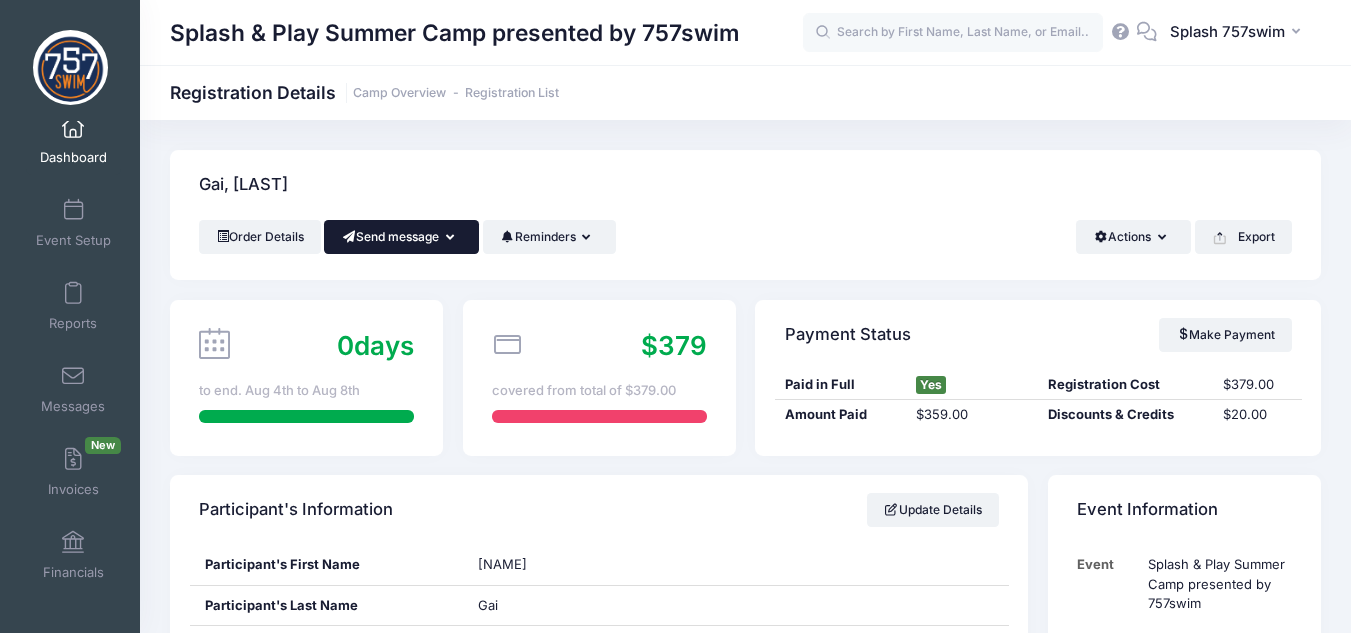 click on "Send message" at bounding box center (401, 237) 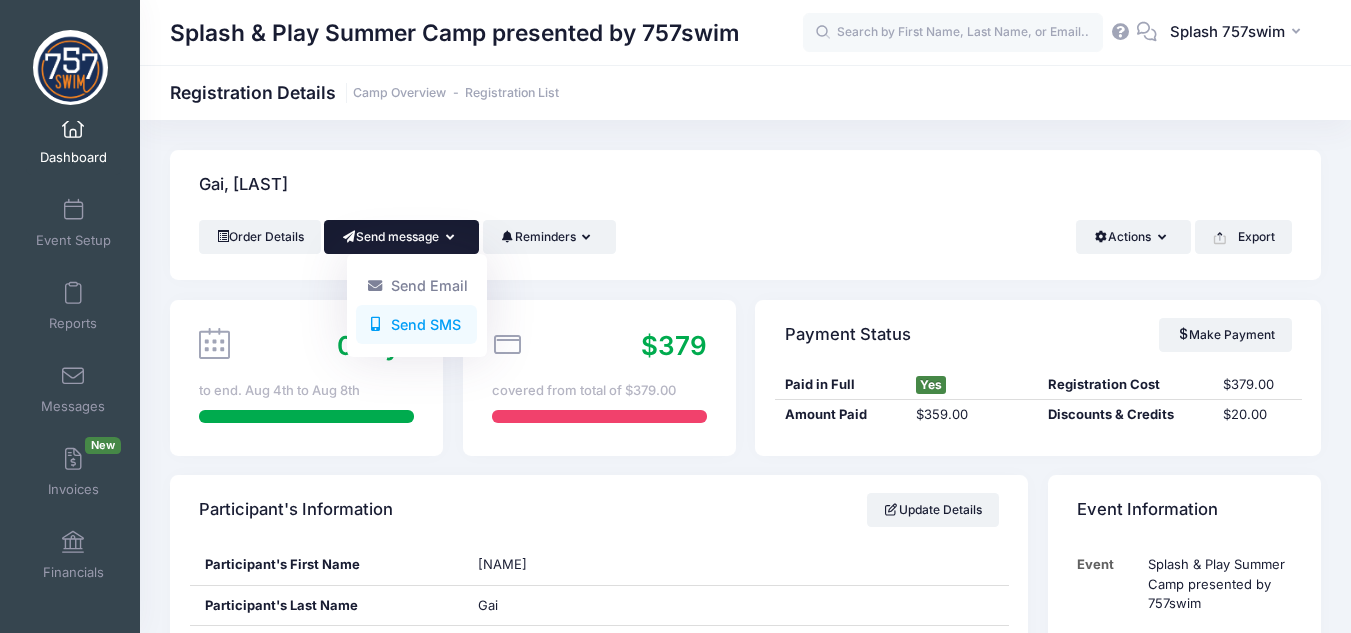 click on "Send SMS" at bounding box center (416, 324) 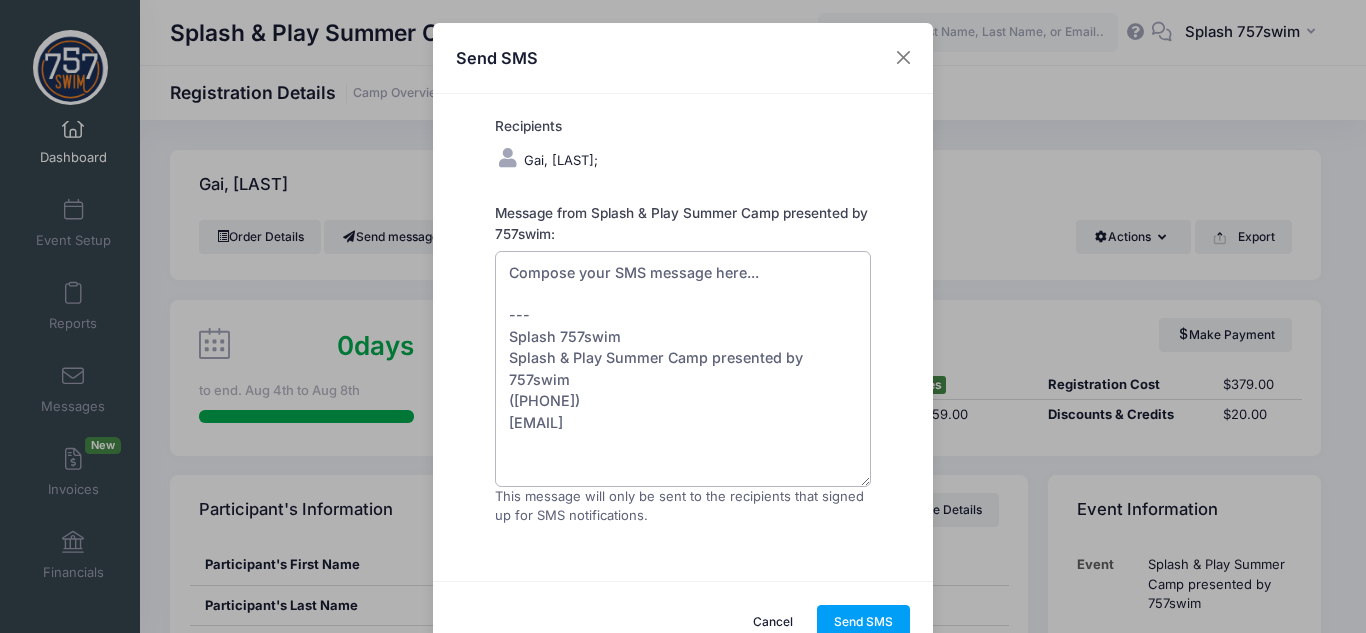click on "Compose your SMS message here...
---
Splash 757swim
Splash & Play Summer Camp presented by 757swim
([PHONE])
[EMAIL]" at bounding box center [683, 369] 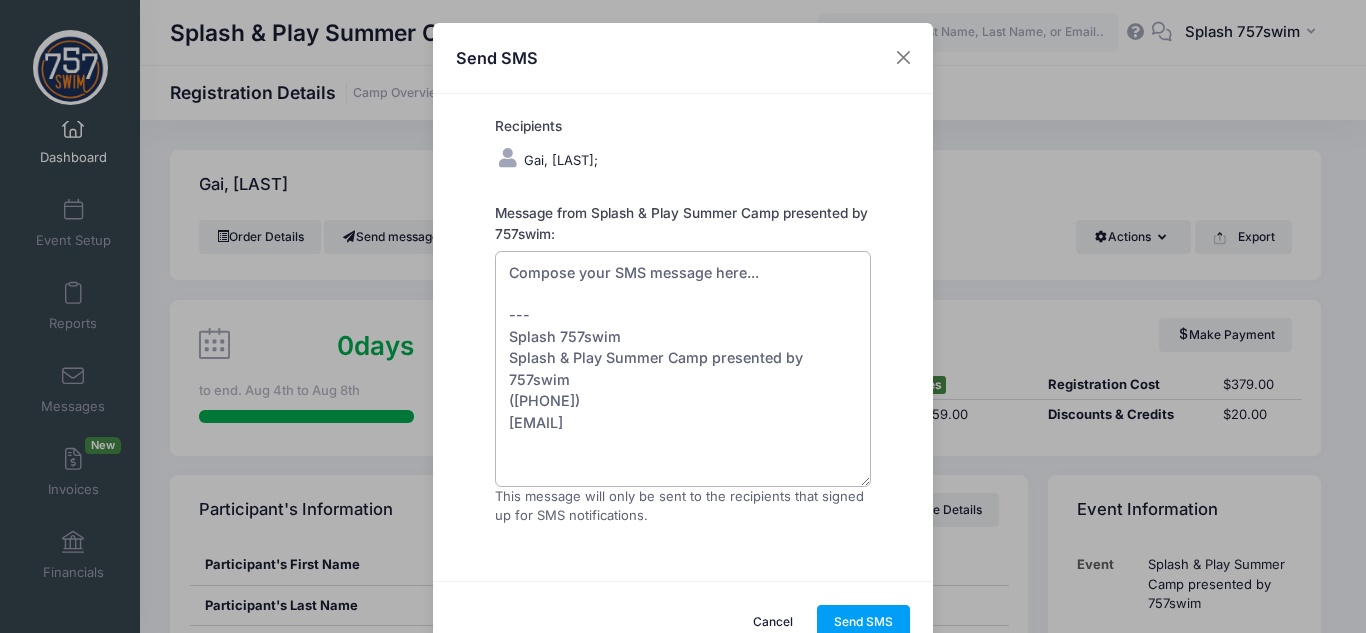 drag, startPoint x: 768, startPoint y: 271, endPoint x: 493, endPoint y: 248, distance: 275.96014 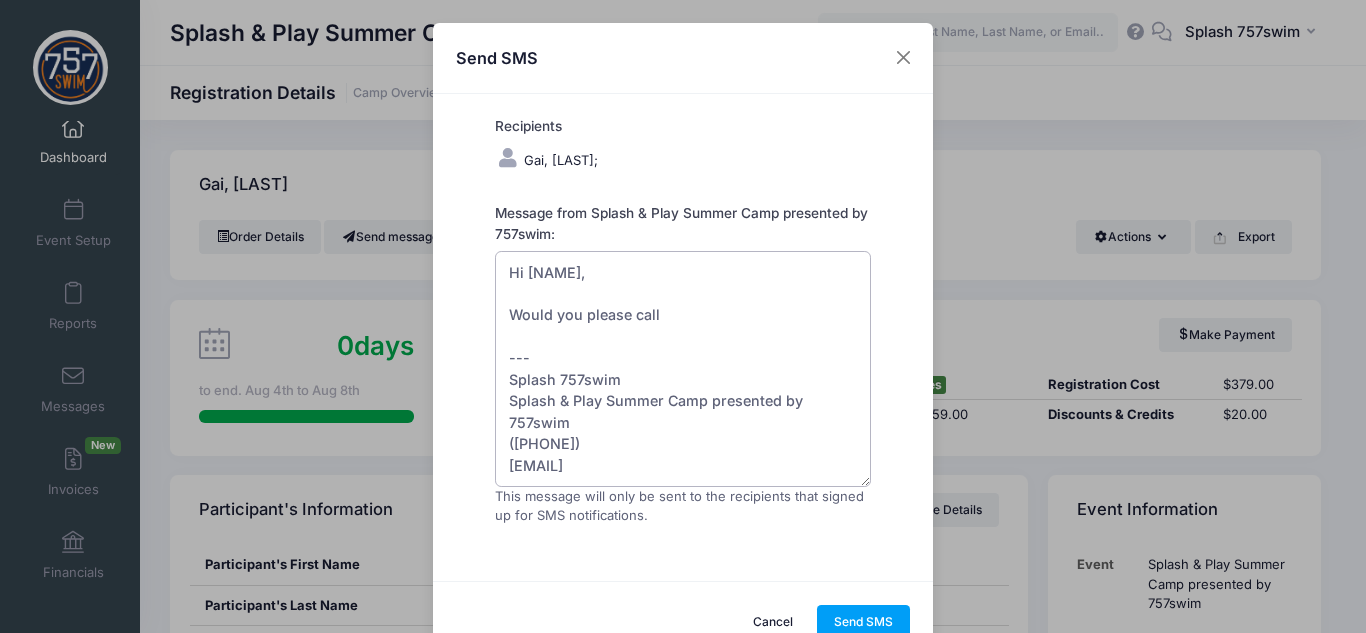 click on "Hi [NAME],
Would you please call
---
Splash 757swim
Splash & Play Summer Camp presented by 757swim
([PHONE])
[EMAIL]" at bounding box center [683, 369] 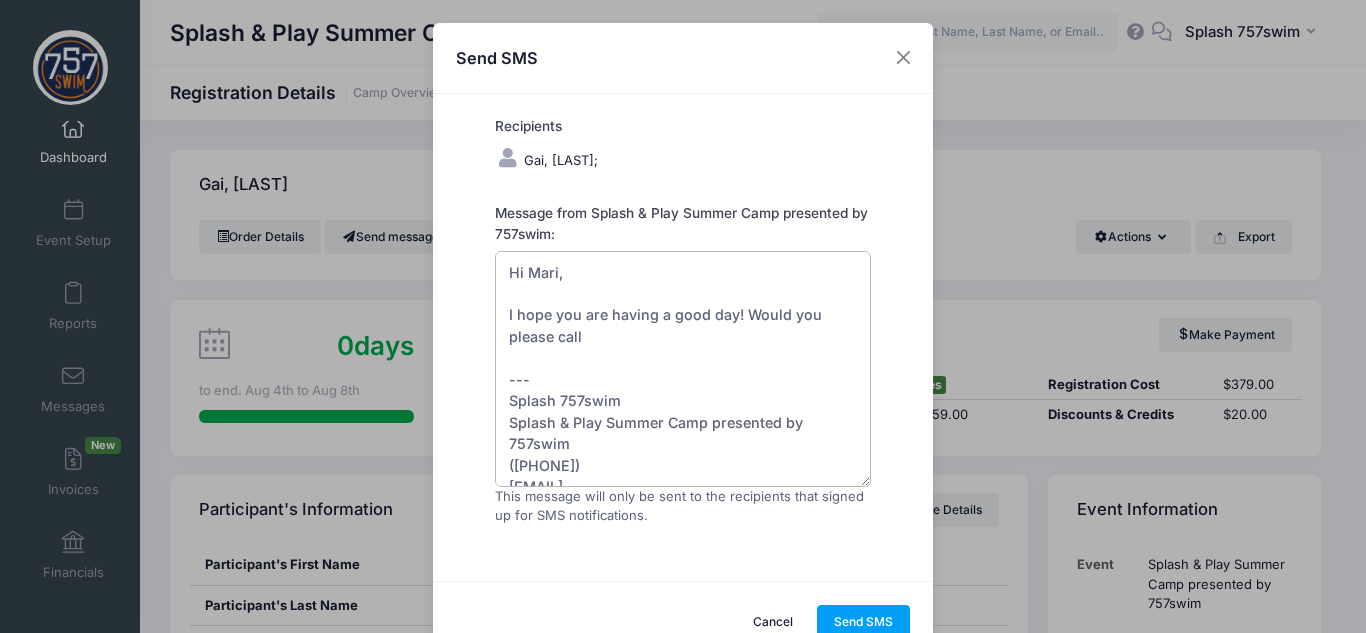 click on "Hi Mari,
I hope you are having a good day! Would you please call
---
Splash 757swim
Splash & Play Summer Camp presented by 757swim
([PHONE])
[EMAIL]" at bounding box center [683, 369] 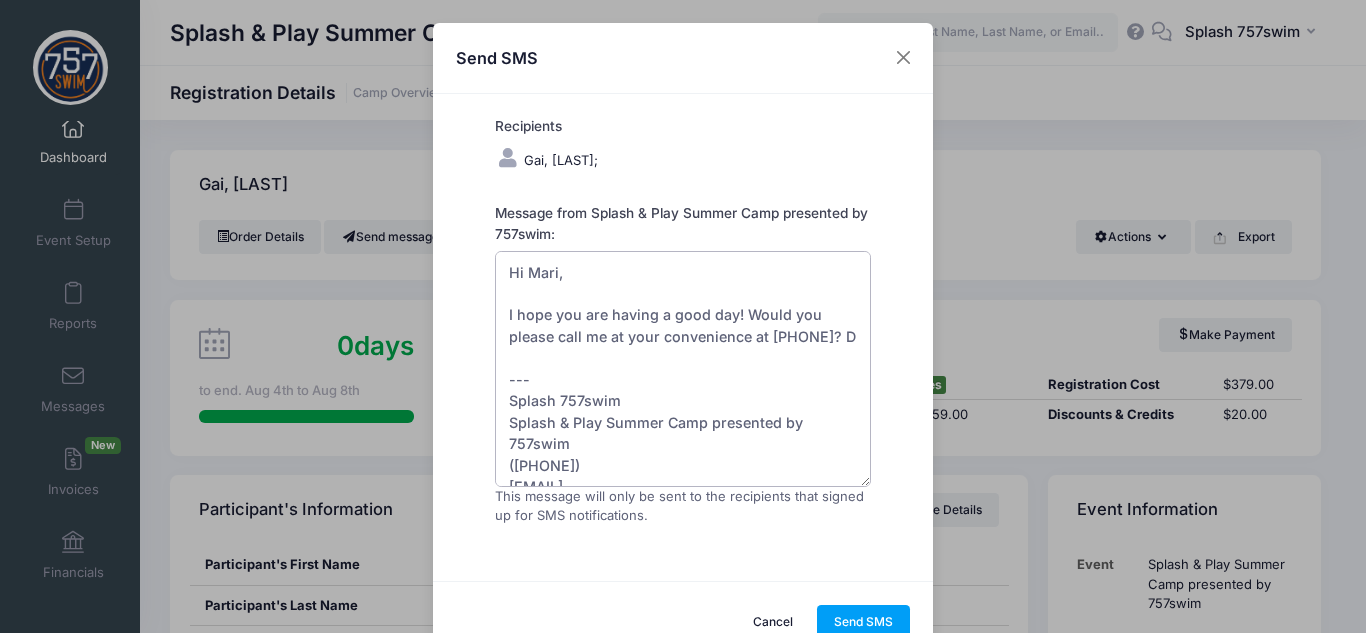 type on "Hi [NAME],
I hope you are having a good day! Would you please call me at your convenience at [PHONE]?
---
Splash 757swim
Splash & Play Summer Camp presented by 757swim
([PHONE])
[EMAIL]" 